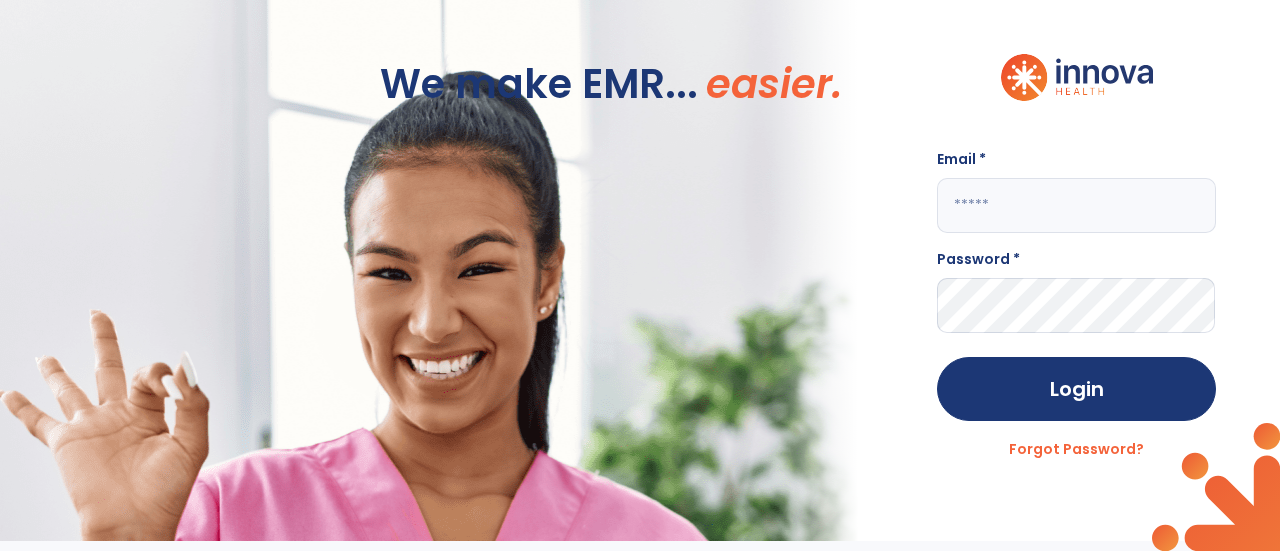 scroll, scrollTop: 0, scrollLeft: 0, axis: both 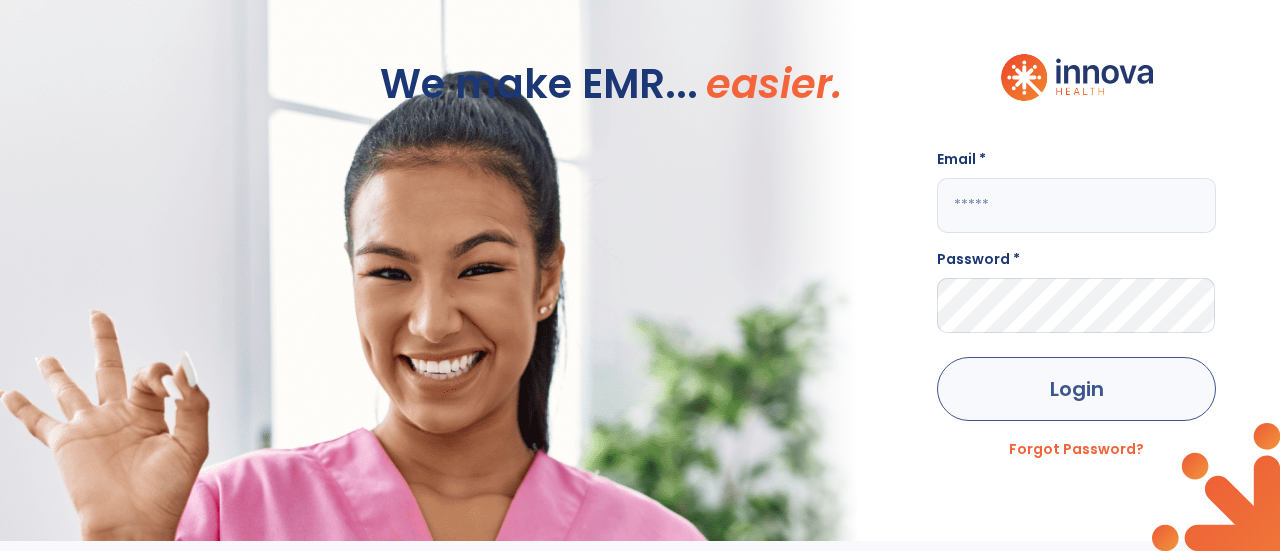 type on "**********" 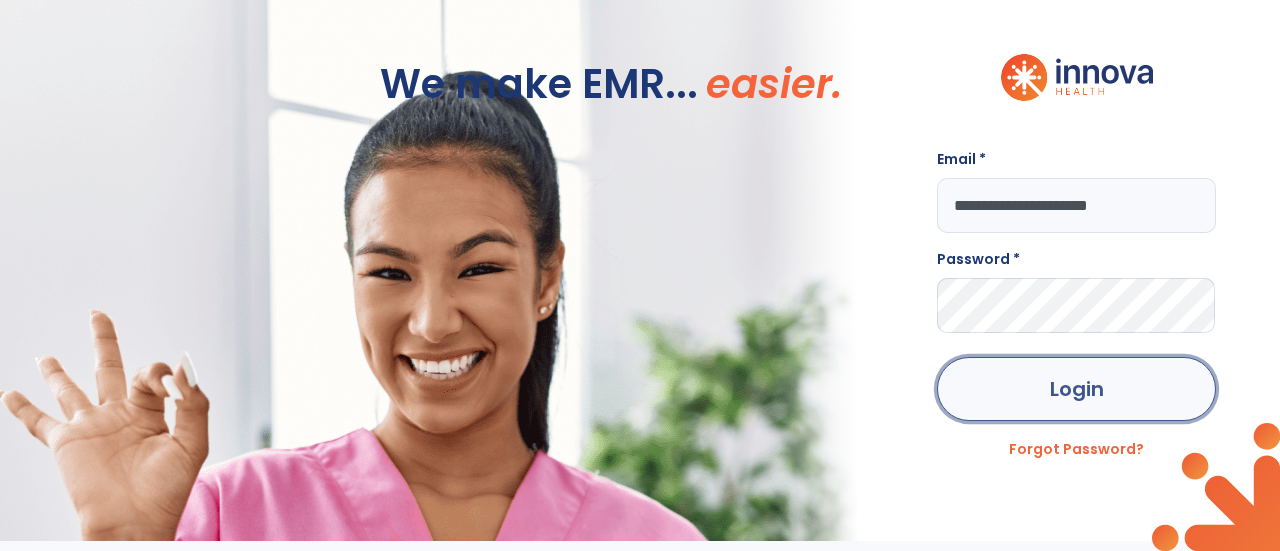 click on "Login" 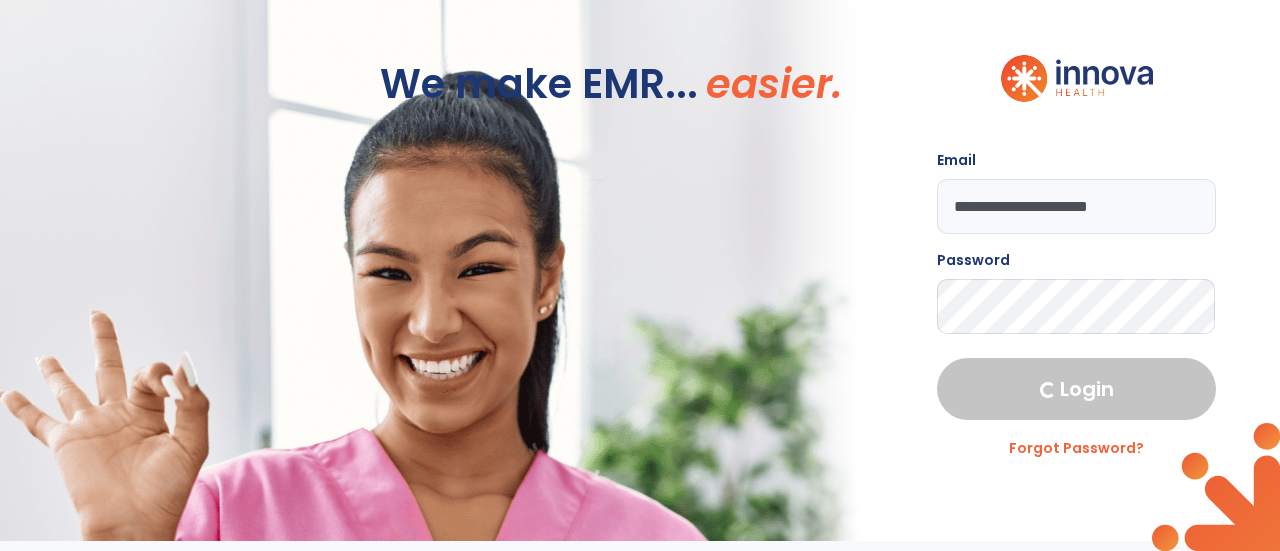 select on "****" 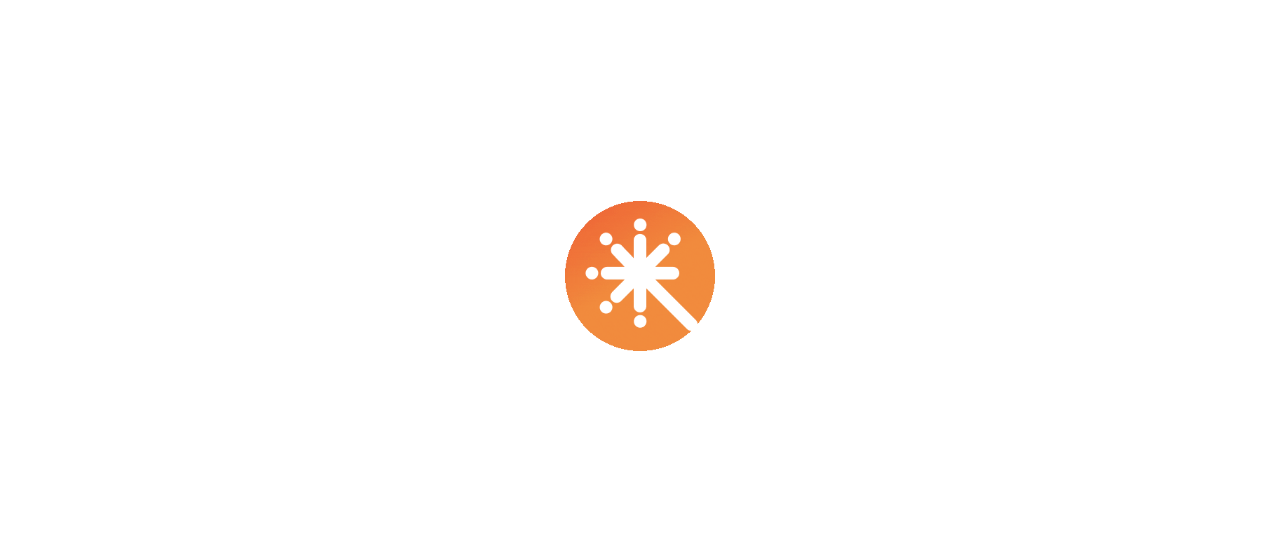 scroll, scrollTop: 0, scrollLeft: 0, axis: both 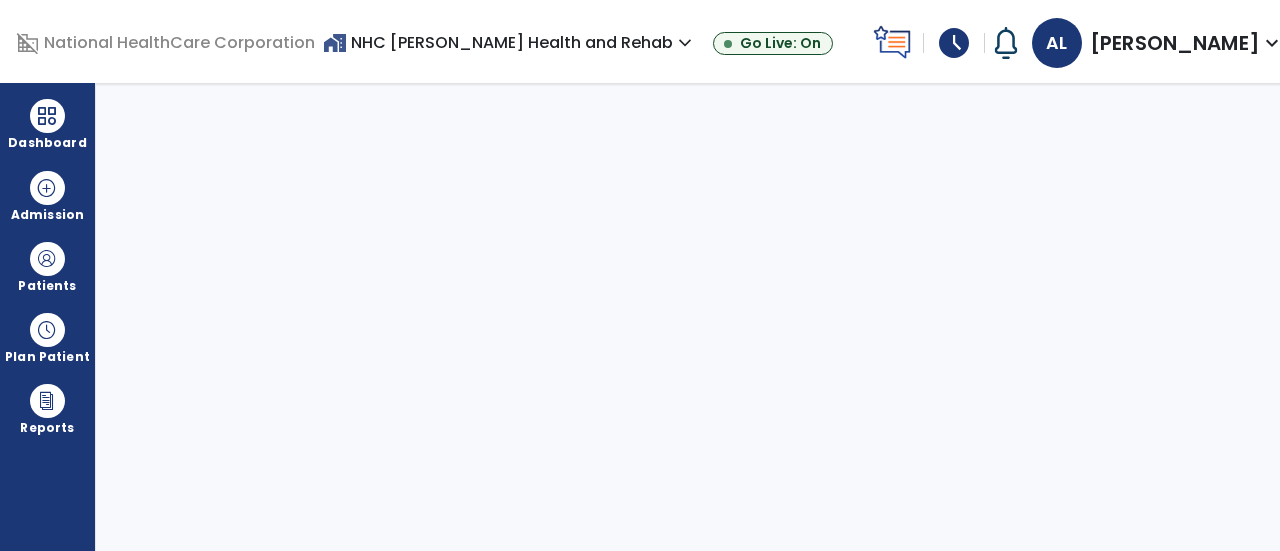 select on "****" 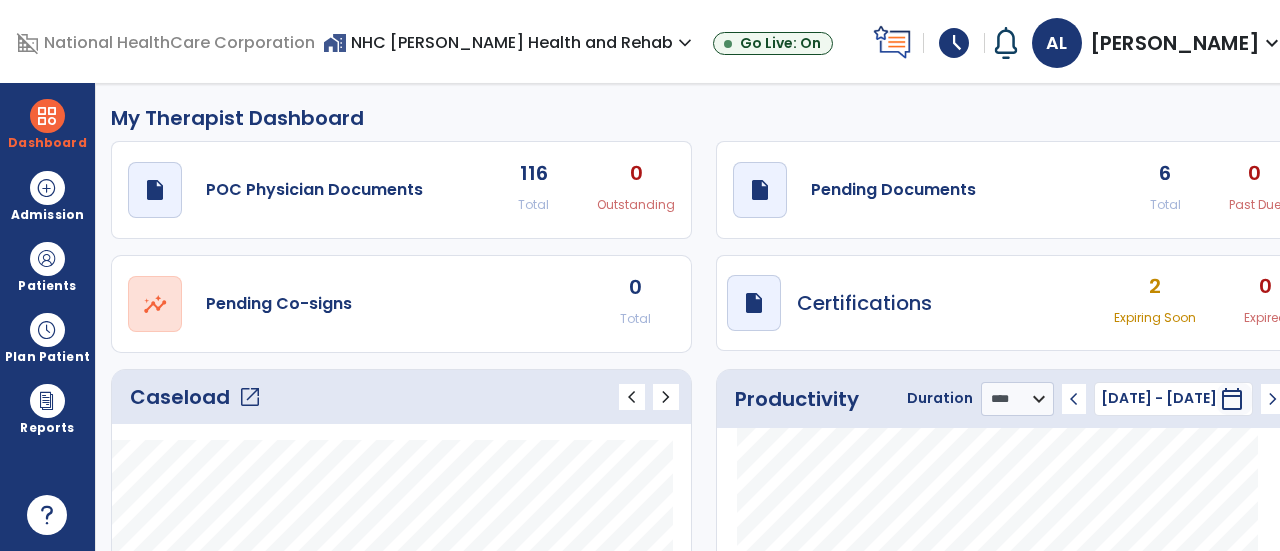 scroll, scrollTop: 100, scrollLeft: 0, axis: vertical 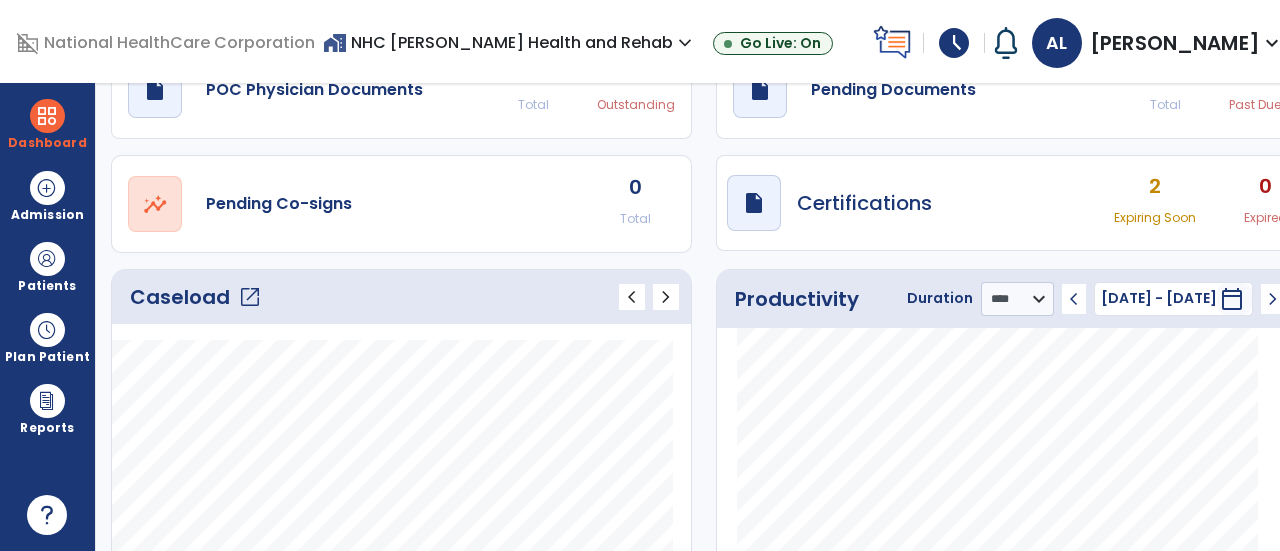 click on "2" at bounding box center [1155, 186] 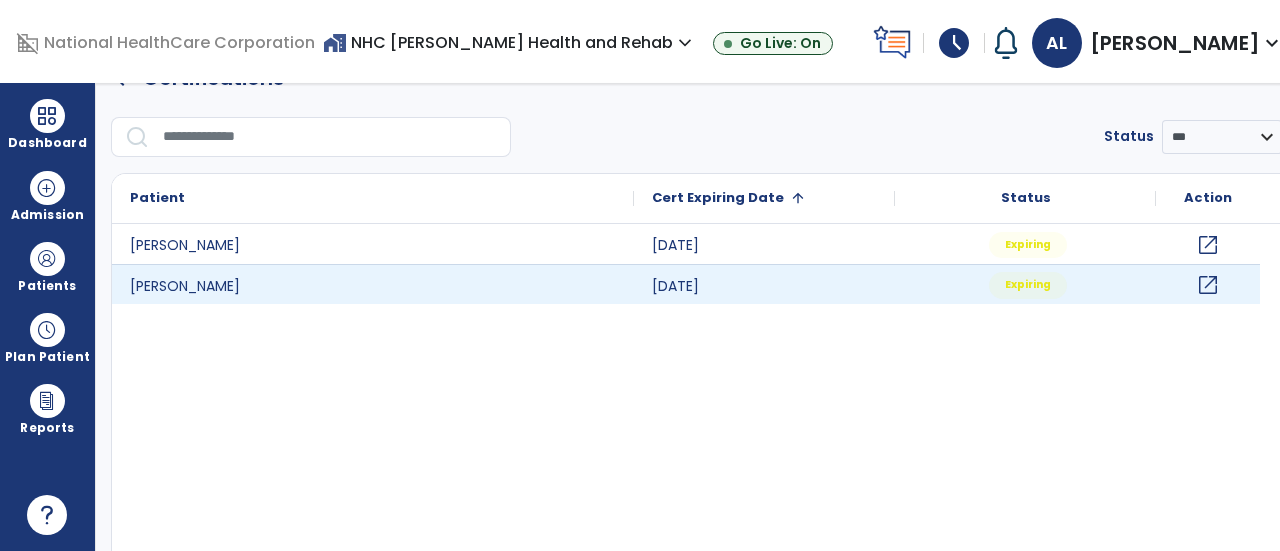 scroll, scrollTop: 0, scrollLeft: 0, axis: both 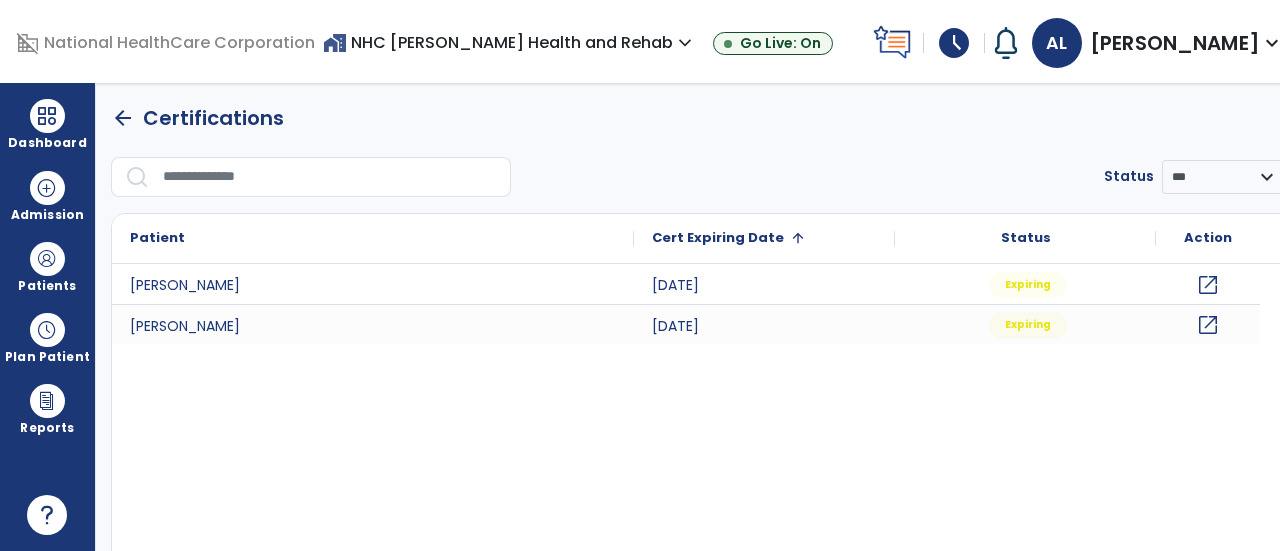 click on "arrow_back" 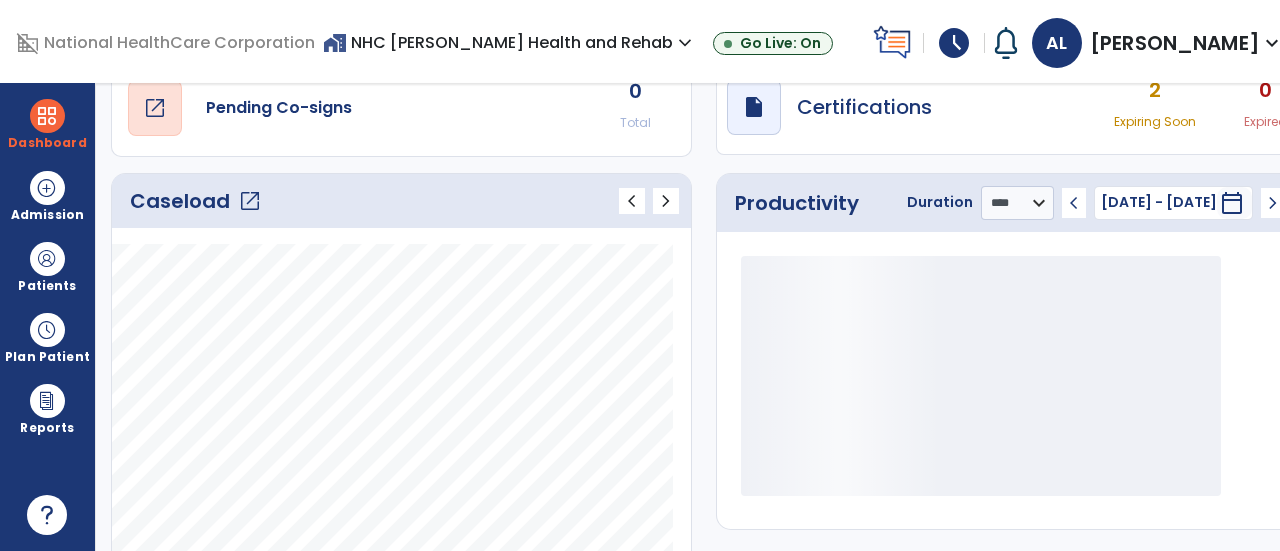 scroll, scrollTop: 200, scrollLeft: 0, axis: vertical 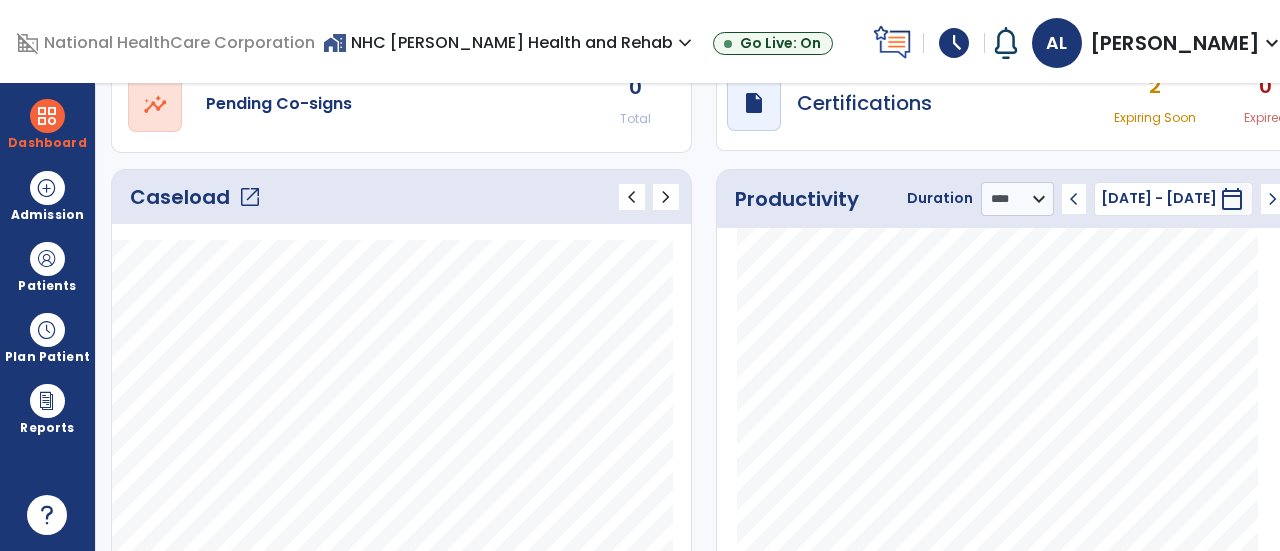 click on "Caseload   open_in_new" 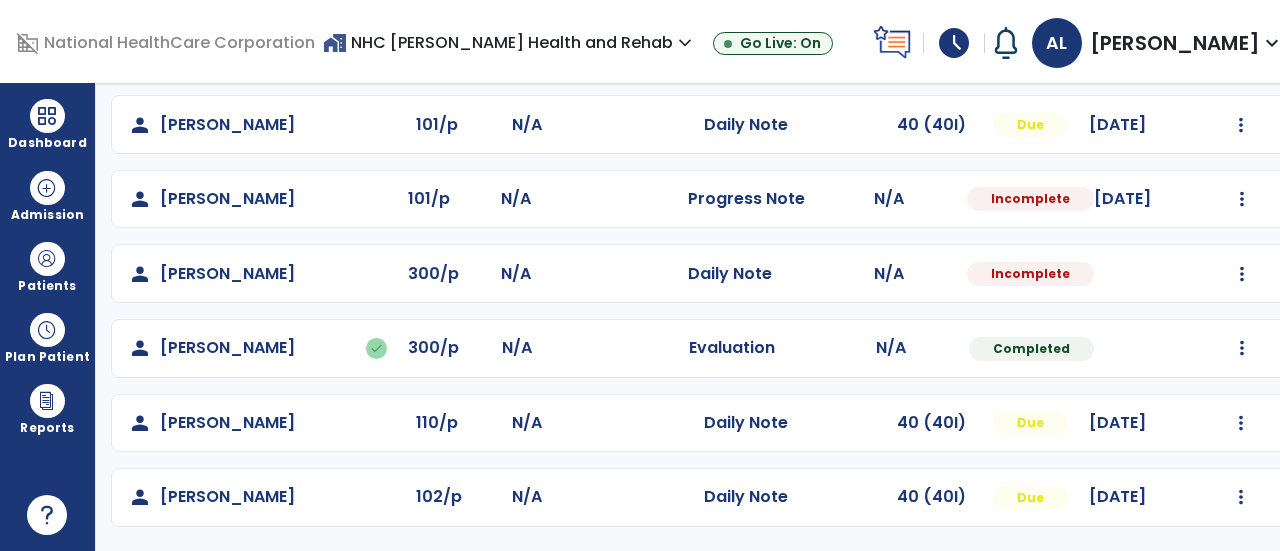 scroll, scrollTop: 332, scrollLeft: 0, axis: vertical 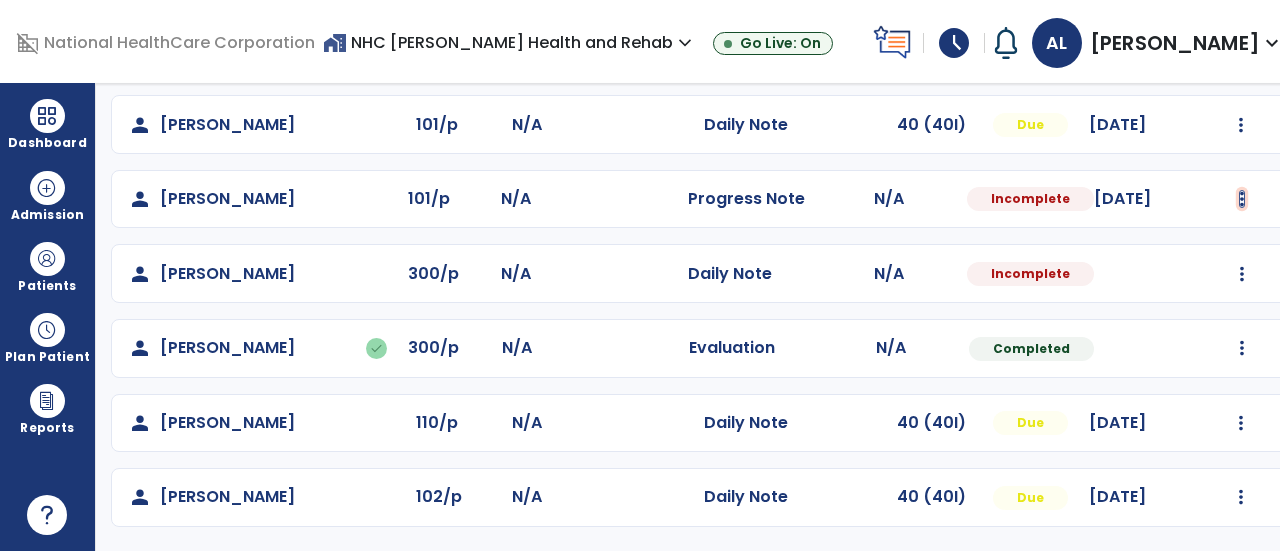 click at bounding box center [1241, 50] 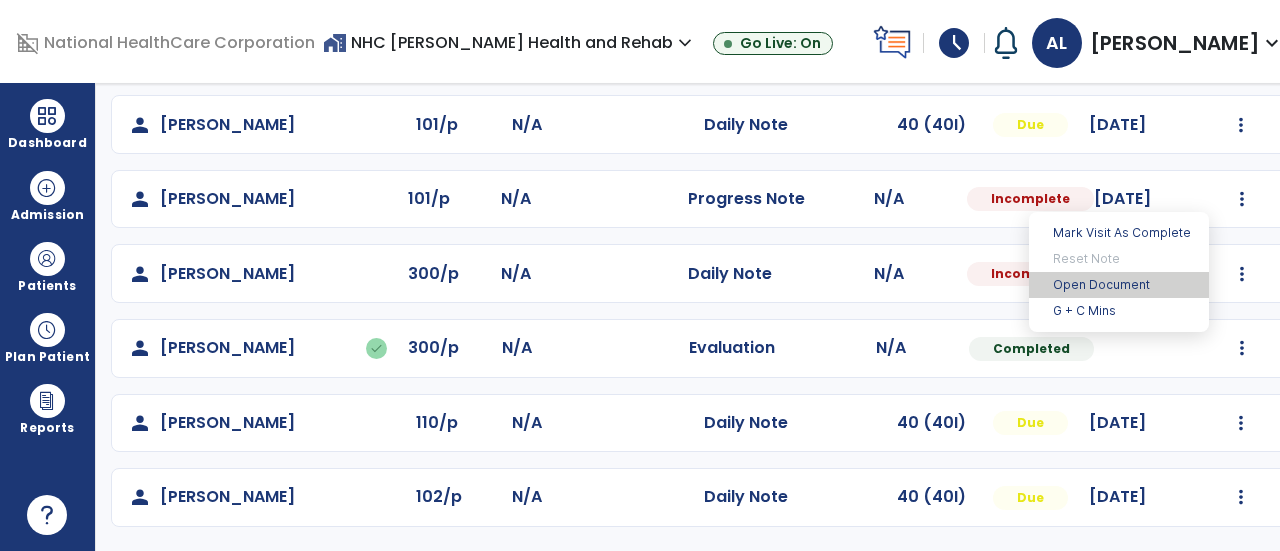 click on "Open Document" at bounding box center [1119, 285] 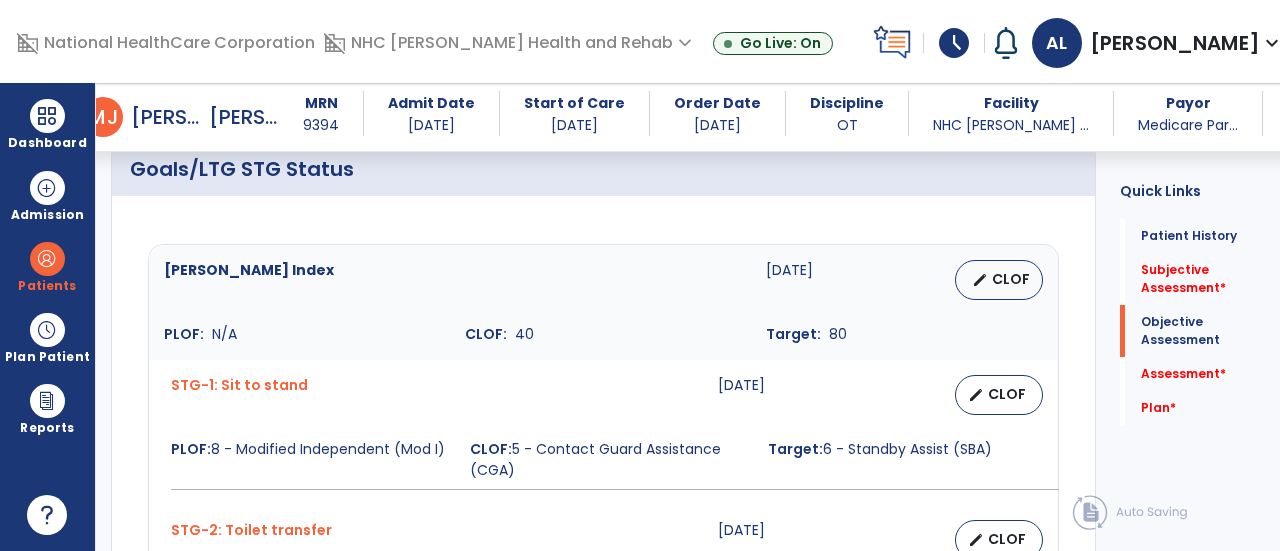 scroll, scrollTop: 800, scrollLeft: 0, axis: vertical 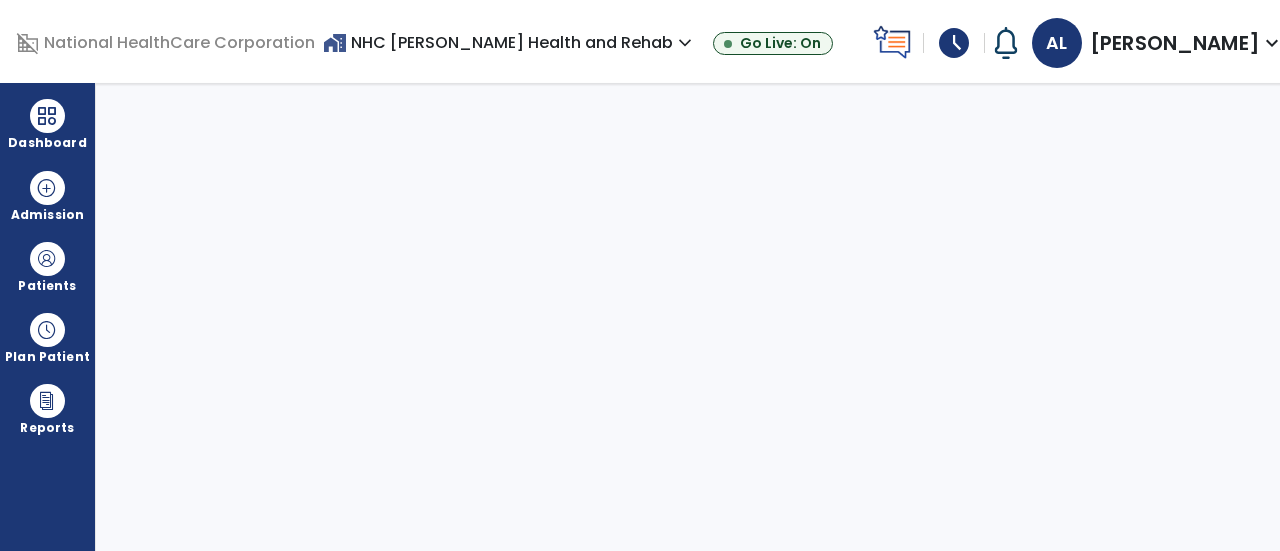 select on "****" 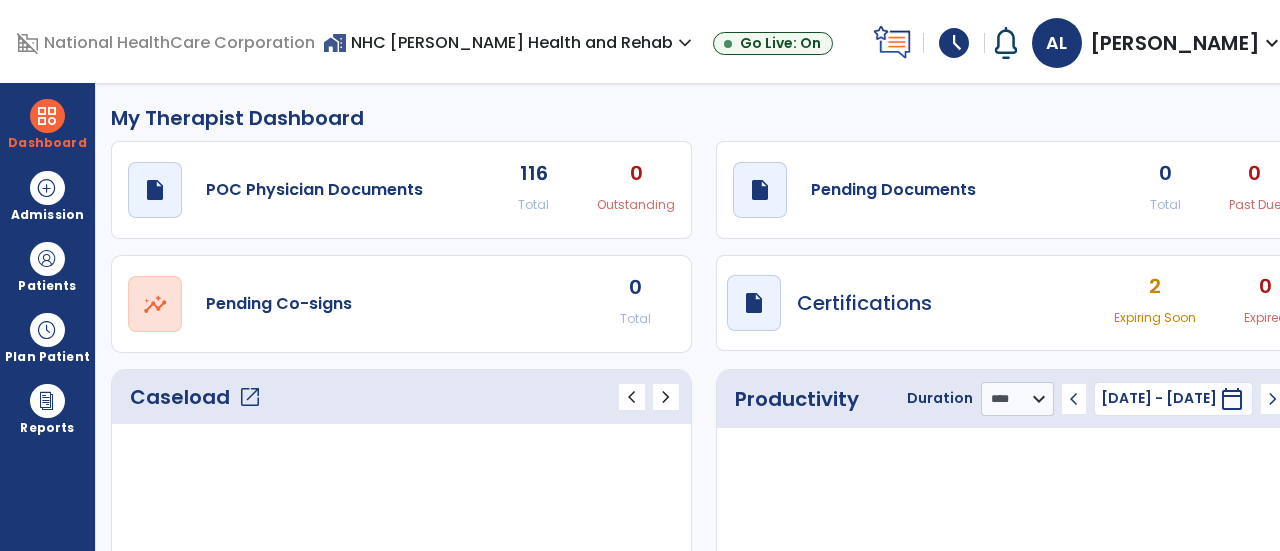 click on "Caseload   open_in_new" 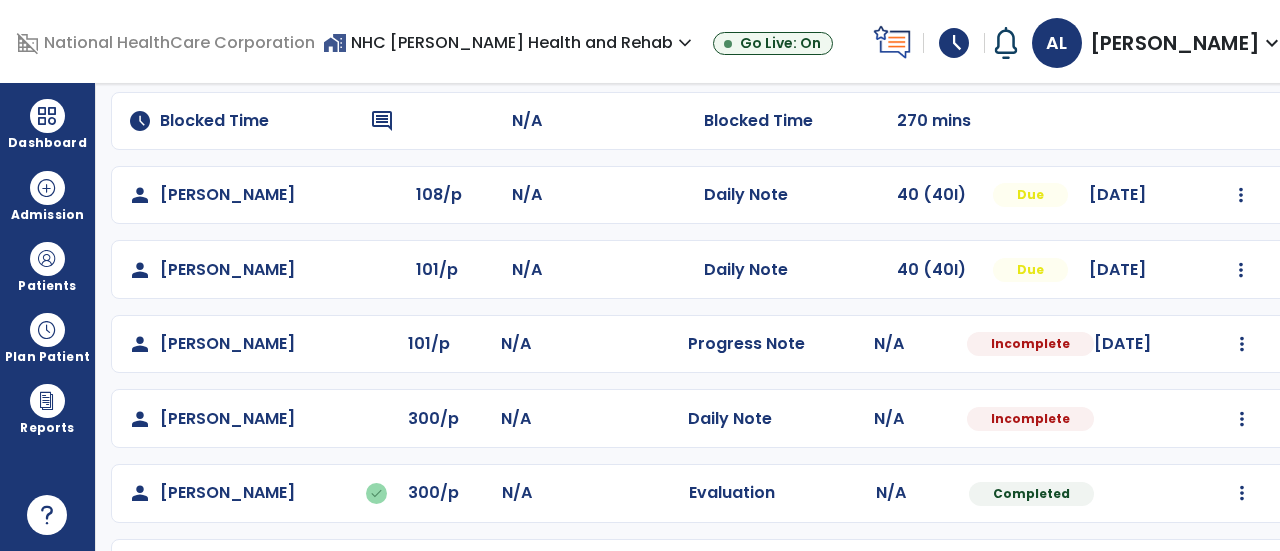 scroll, scrollTop: 200, scrollLeft: 0, axis: vertical 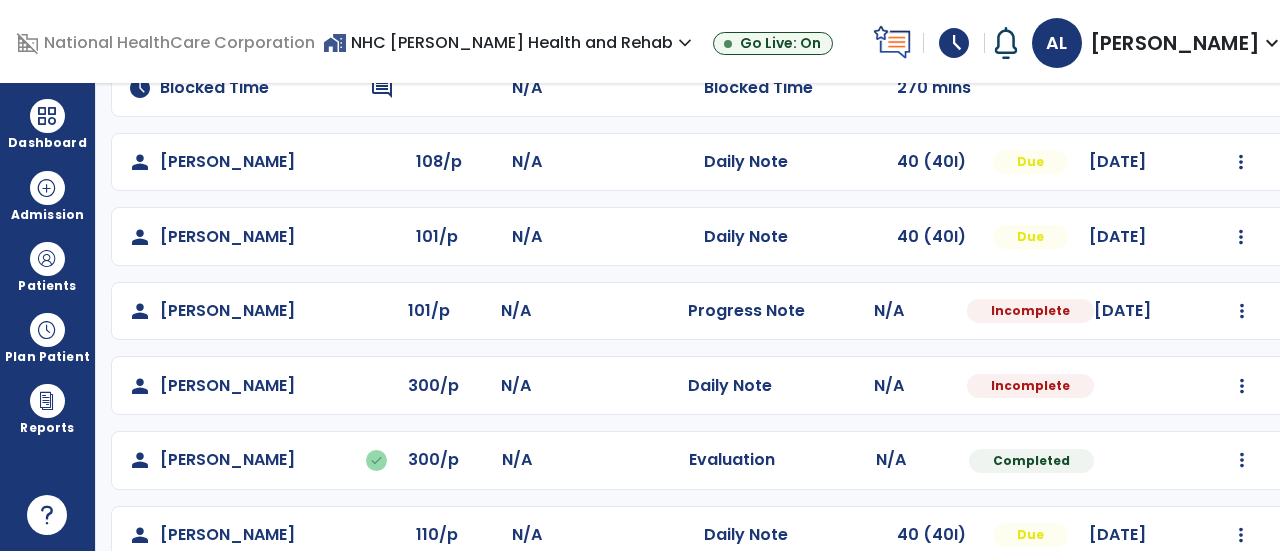 click on "Mark Visit As Complete   Reset Note   Open Document   G + C Mins" 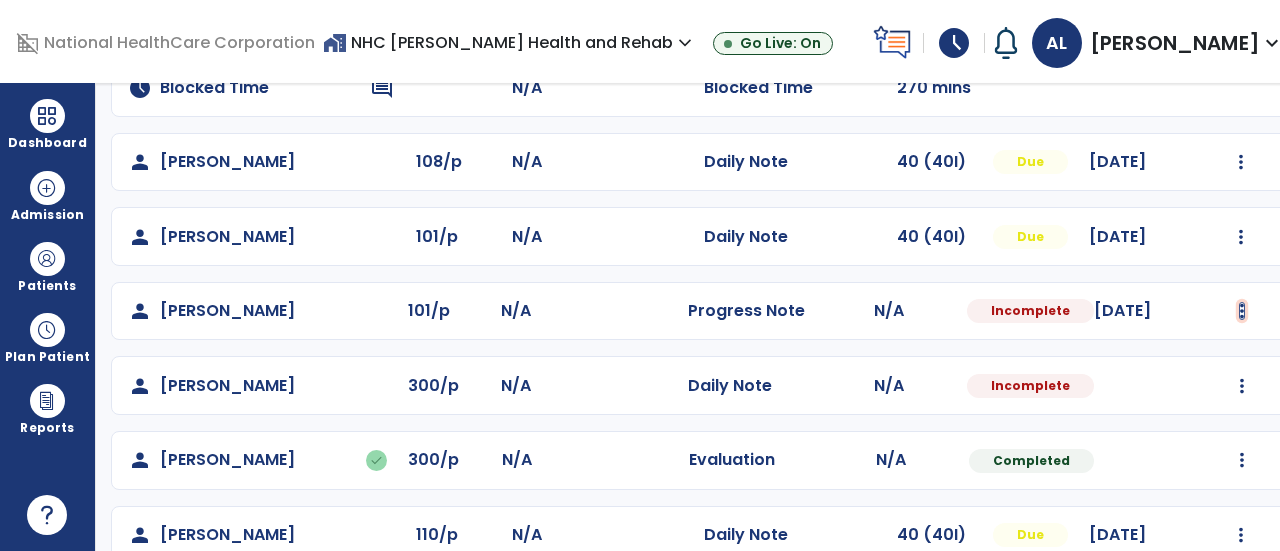 click at bounding box center (1241, 162) 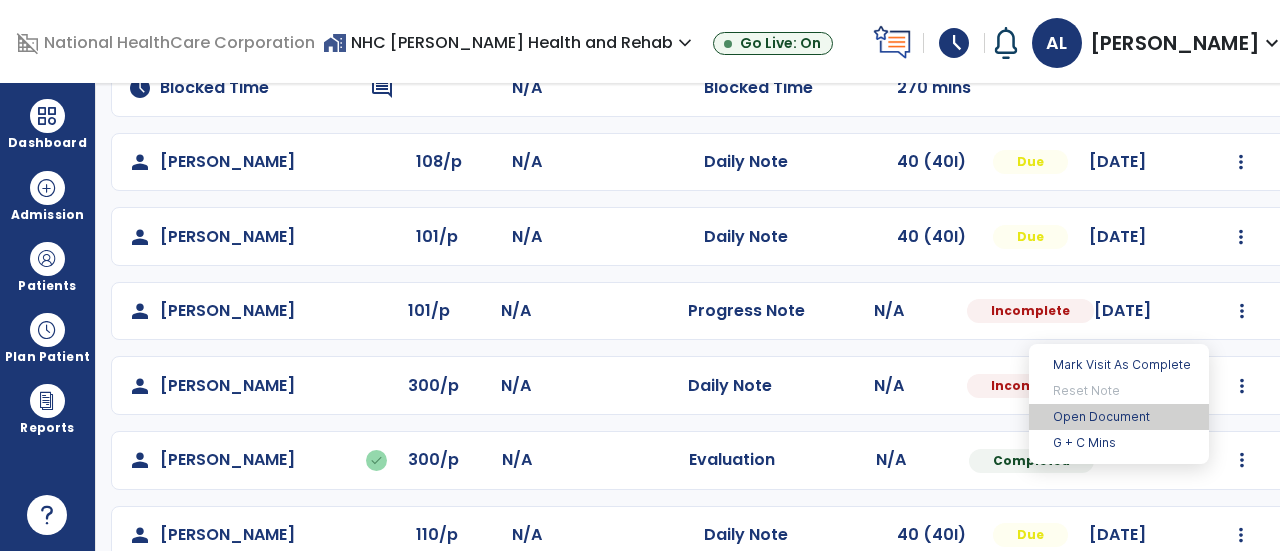 click on "Open Document" at bounding box center [1119, 417] 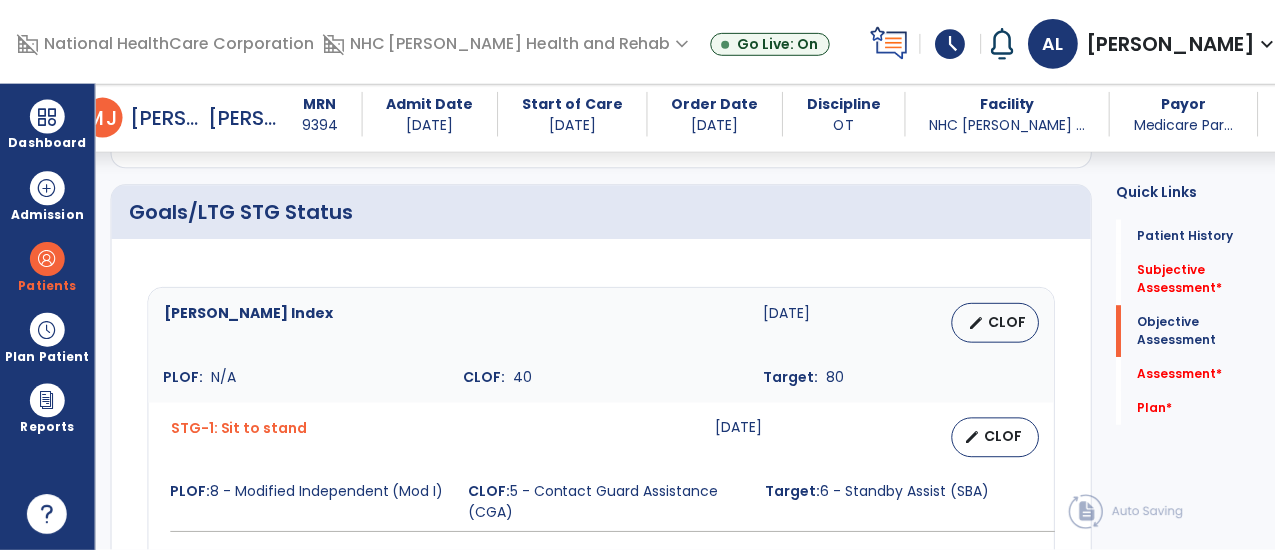 scroll, scrollTop: 900, scrollLeft: 0, axis: vertical 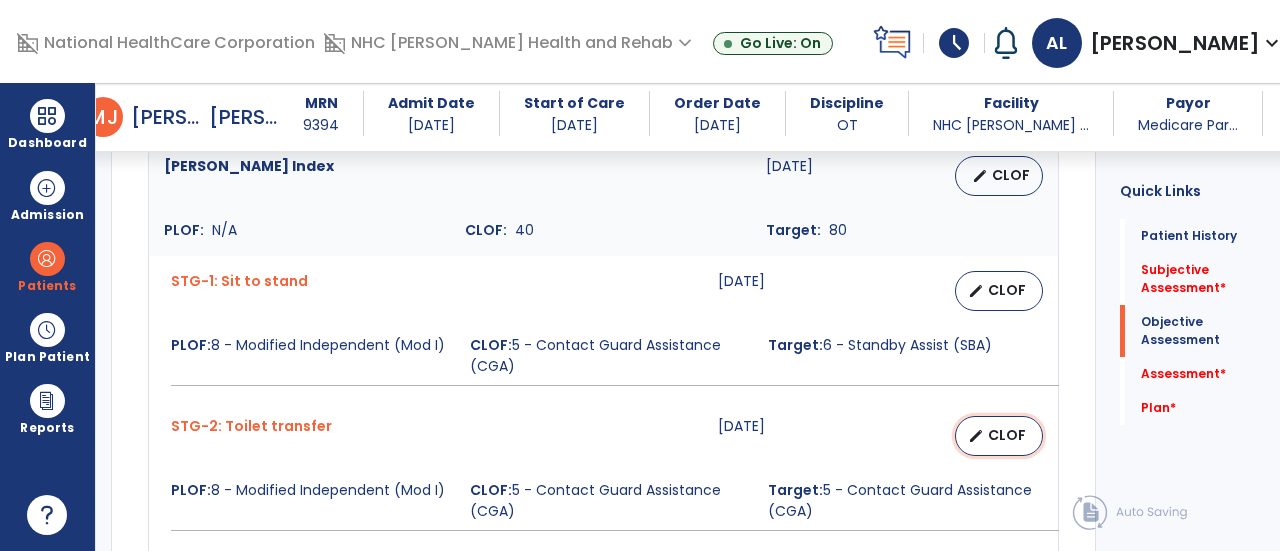 click on "CLOF" at bounding box center (1007, 435) 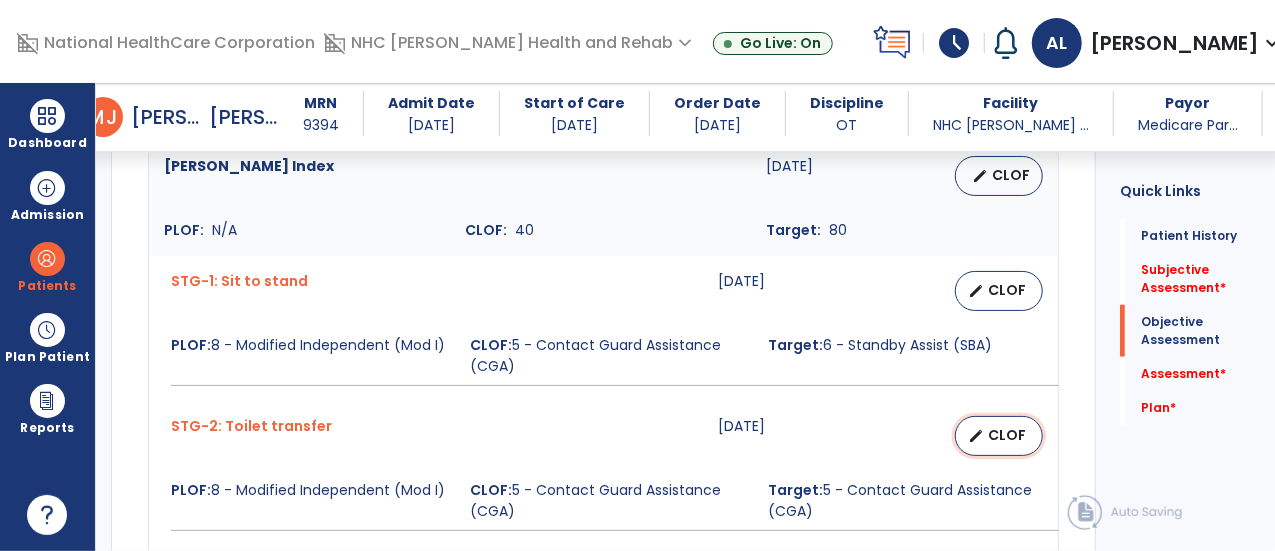 select on "********" 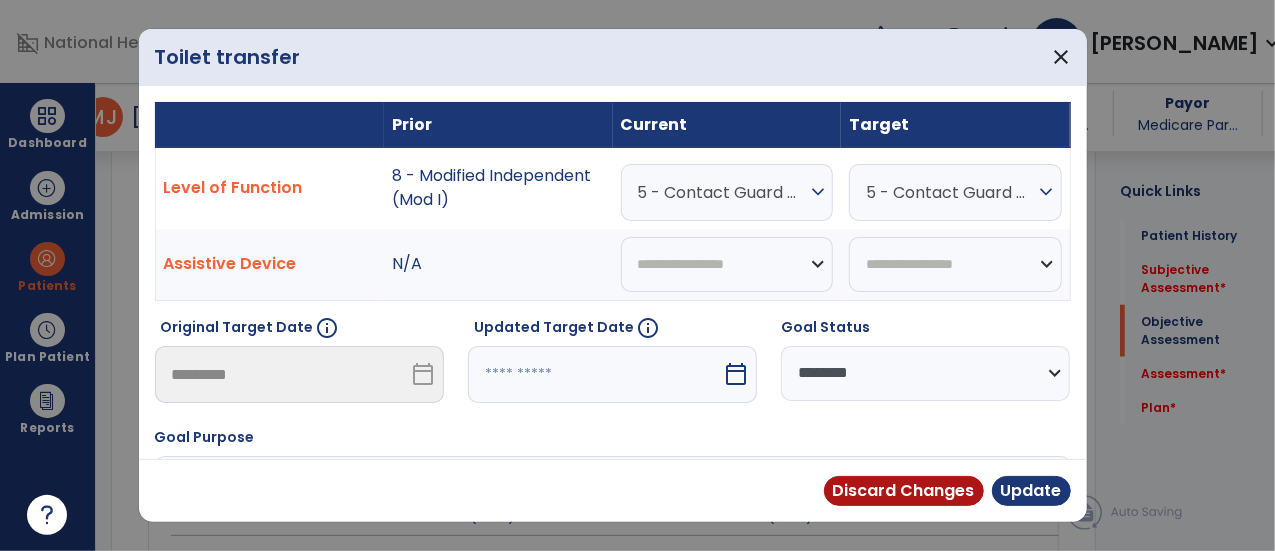 scroll, scrollTop: 900, scrollLeft: 0, axis: vertical 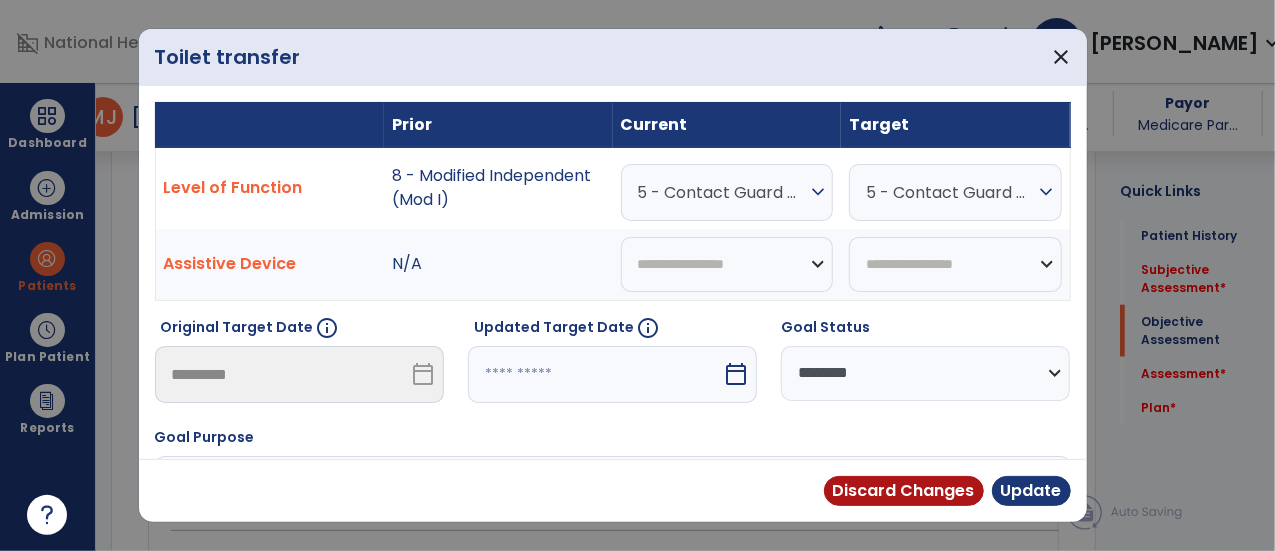 click on "5 - Contact Guard Assistance (CGA)" at bounding box center [722, 192] 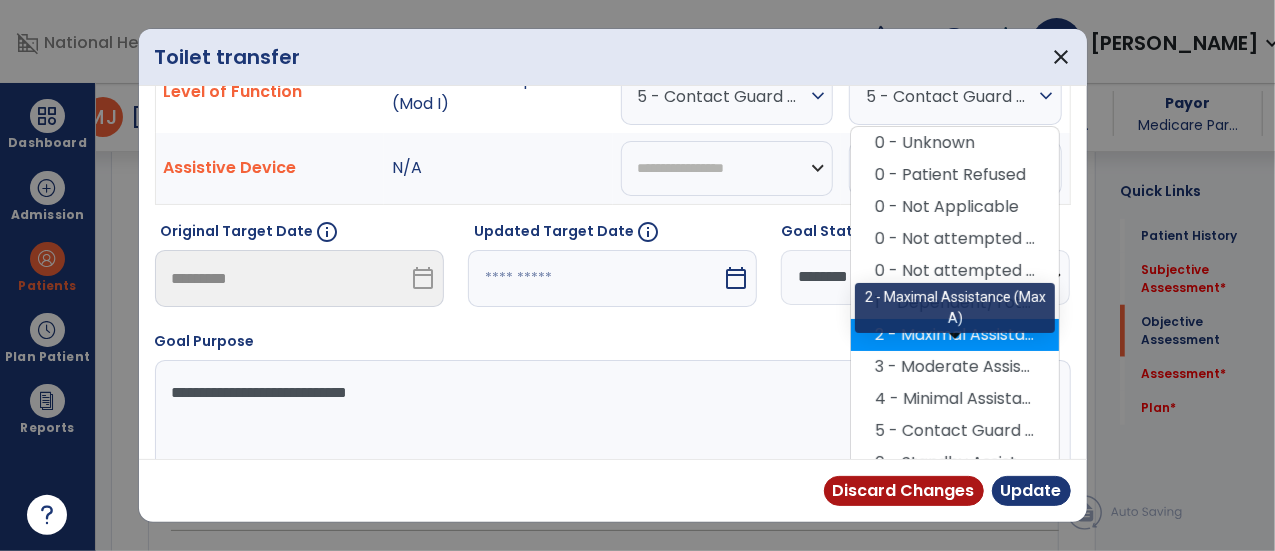 scroll, scrollTop: 100, scrollLeft: 0, axis: vertical 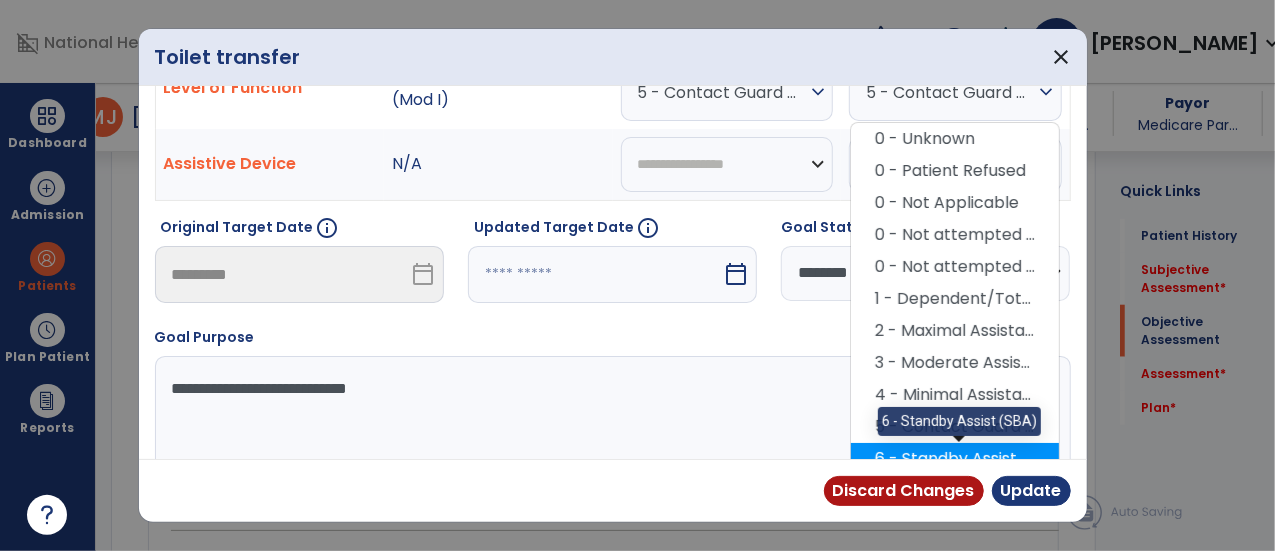 click on "6 - Standby Assist (SBA)" at bounding box center [955, 459] 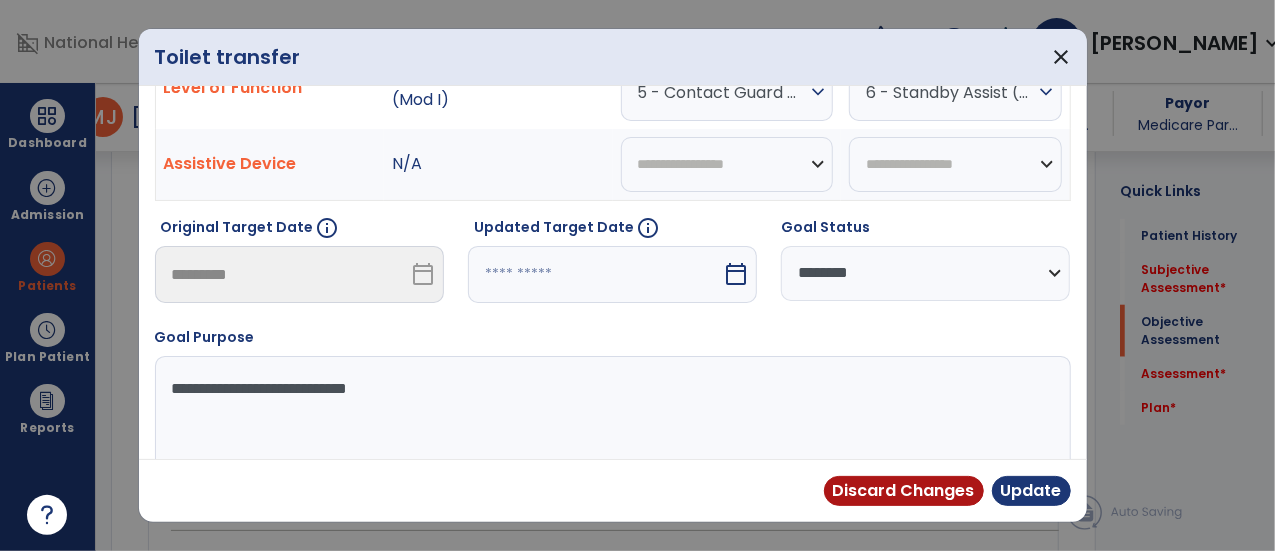 click on "calendar_today" at bounding box center (736, 274) 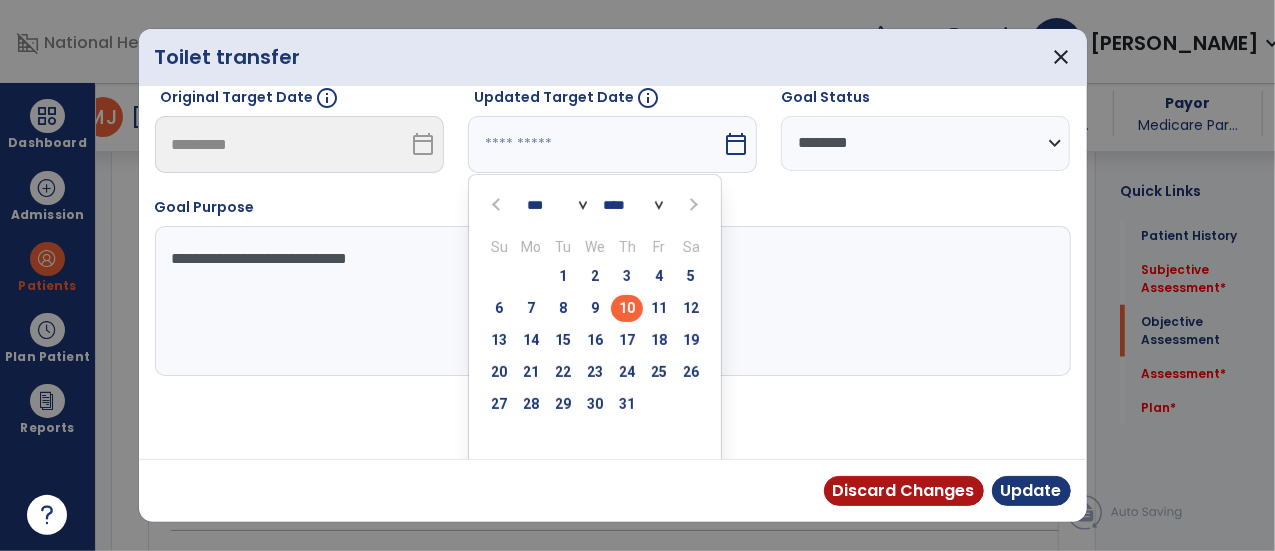 scroll, scrollTop: 234, scrollLeft: 0, axis: vertical 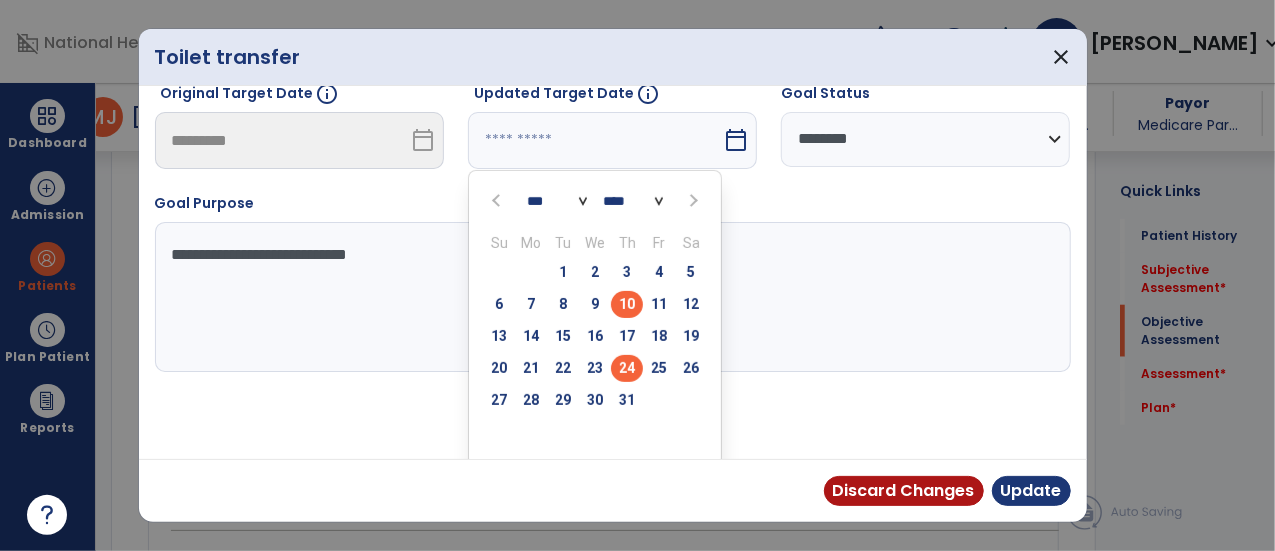 click on "24" at bounding box center [627, 368] 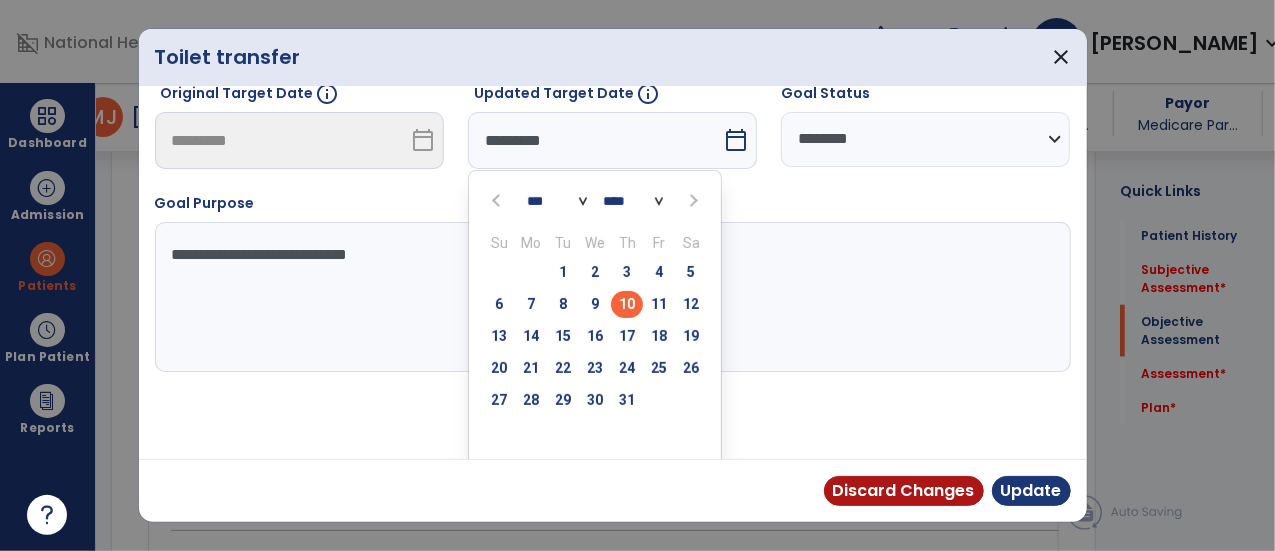 scroll, scrollTop: 157, scrollLeft: 0, axis: vertical 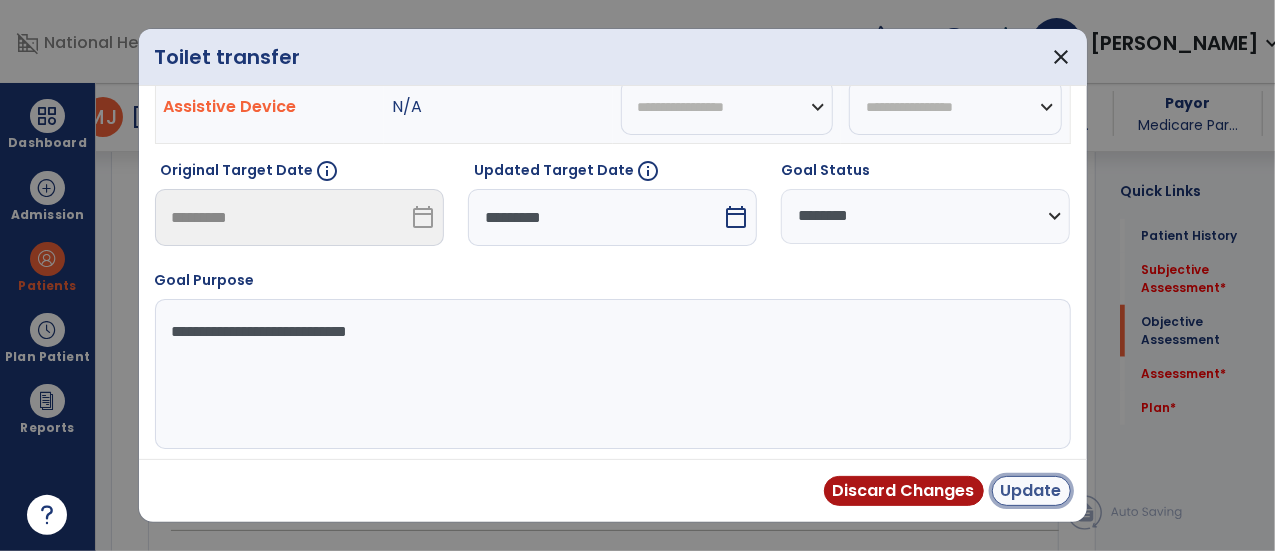 click on "Update" at bounding box center (1031, 491) 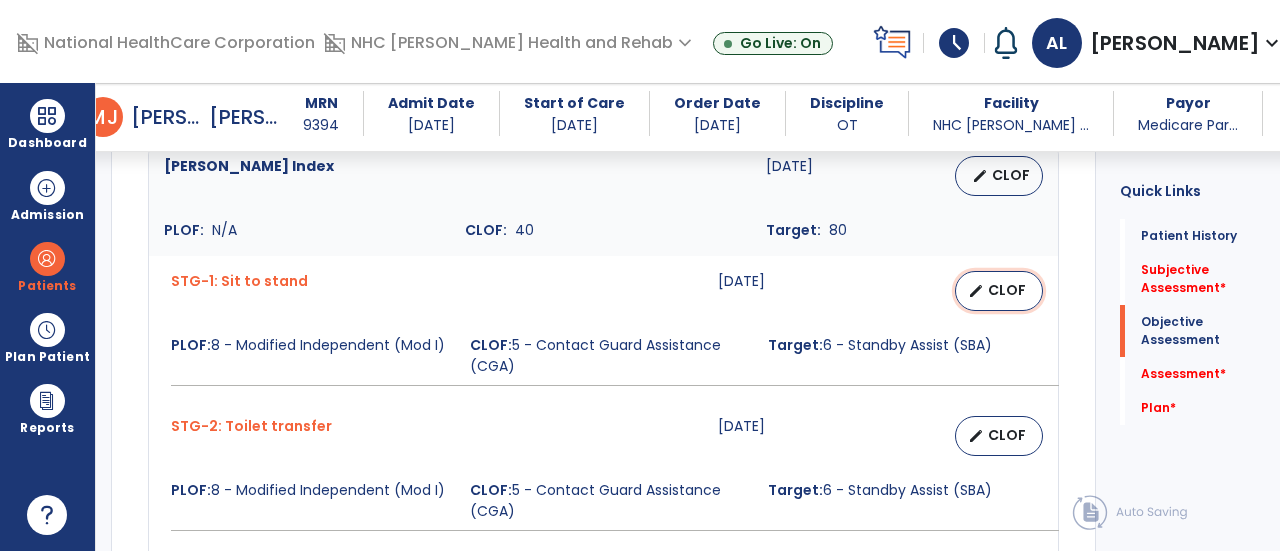 click on "CLOF" at bounding box center [1007, 290] 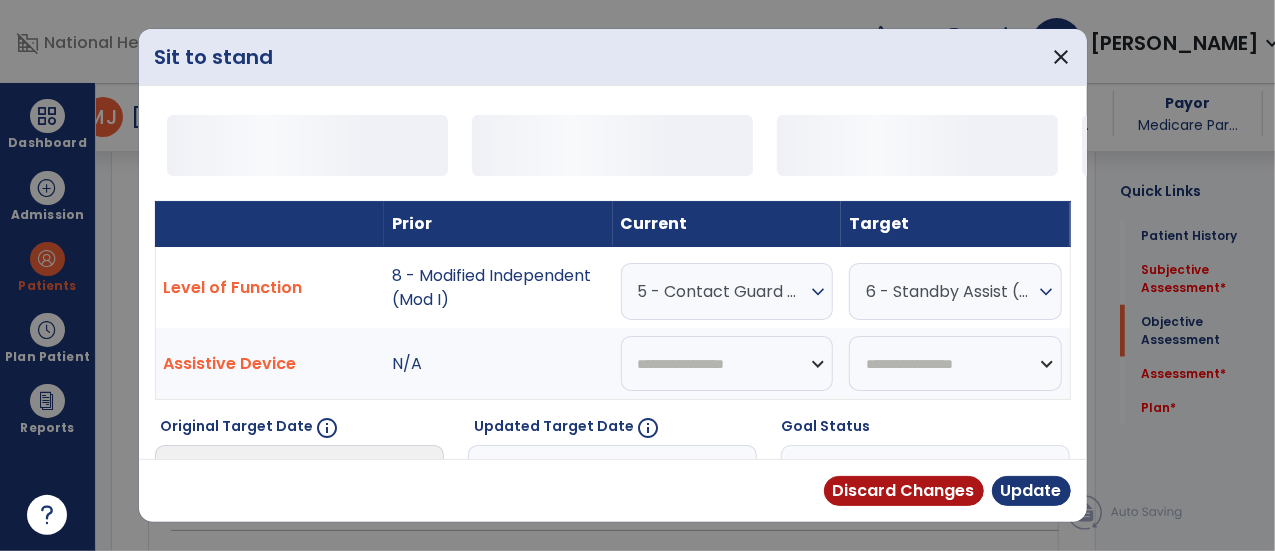 scroll, scrollTop: 900, scrollLeft: 0, axis: vertical 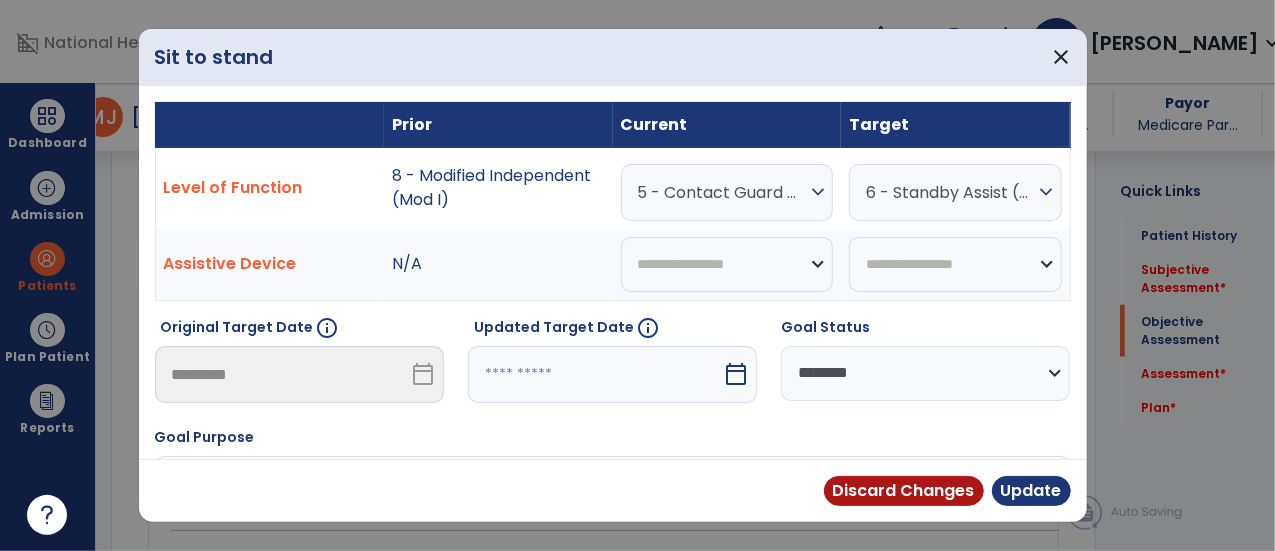 click on "calendar_today" at bounding box center (736, 374) 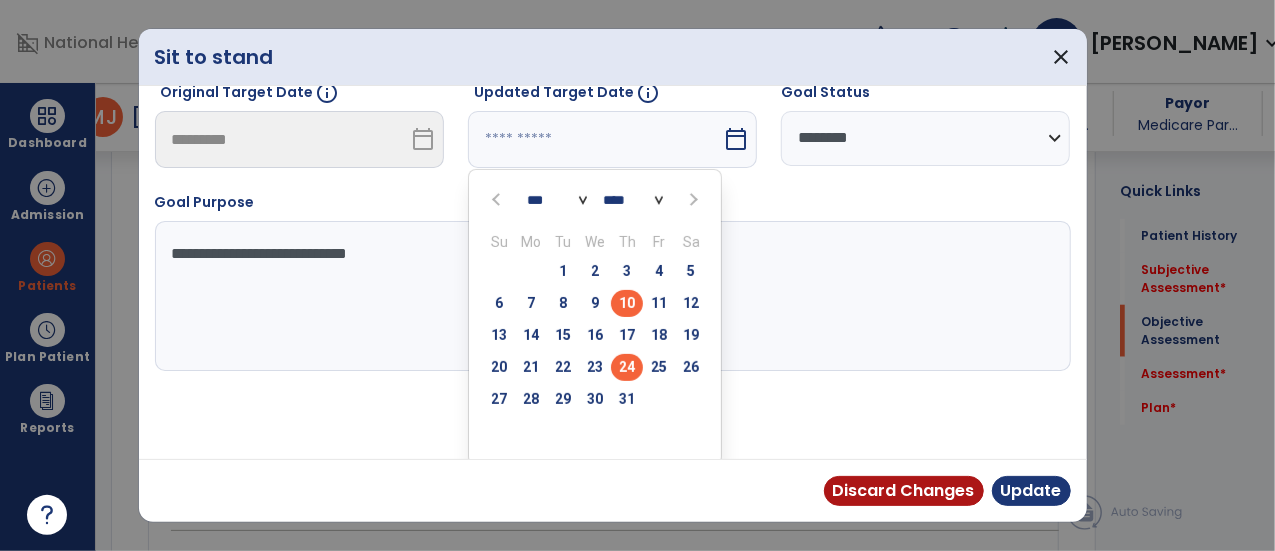 click on "24" at bounding box center (627, 367) 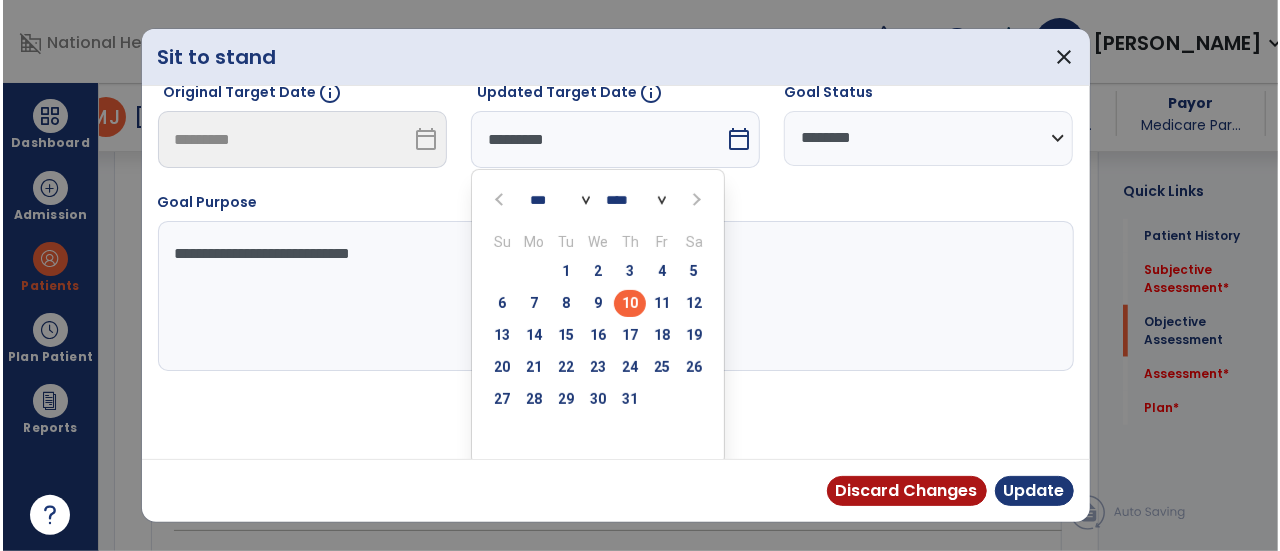 scroll, scrollTop: 157, scrollLeft: 0, axis: vertical 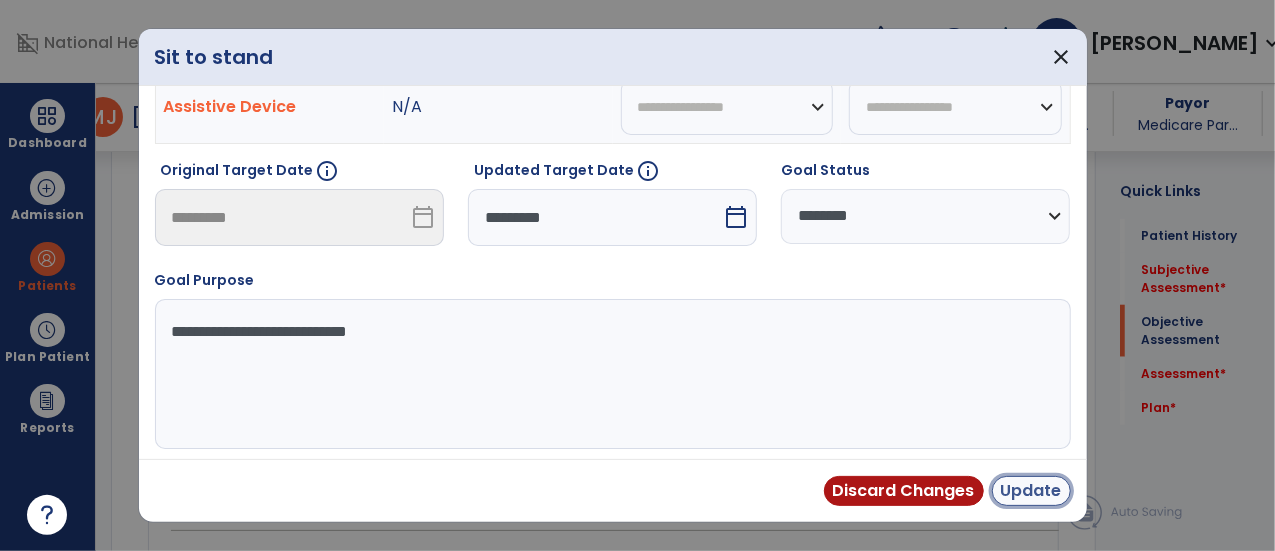 click on "Update" at bounding box center (1031, 491) 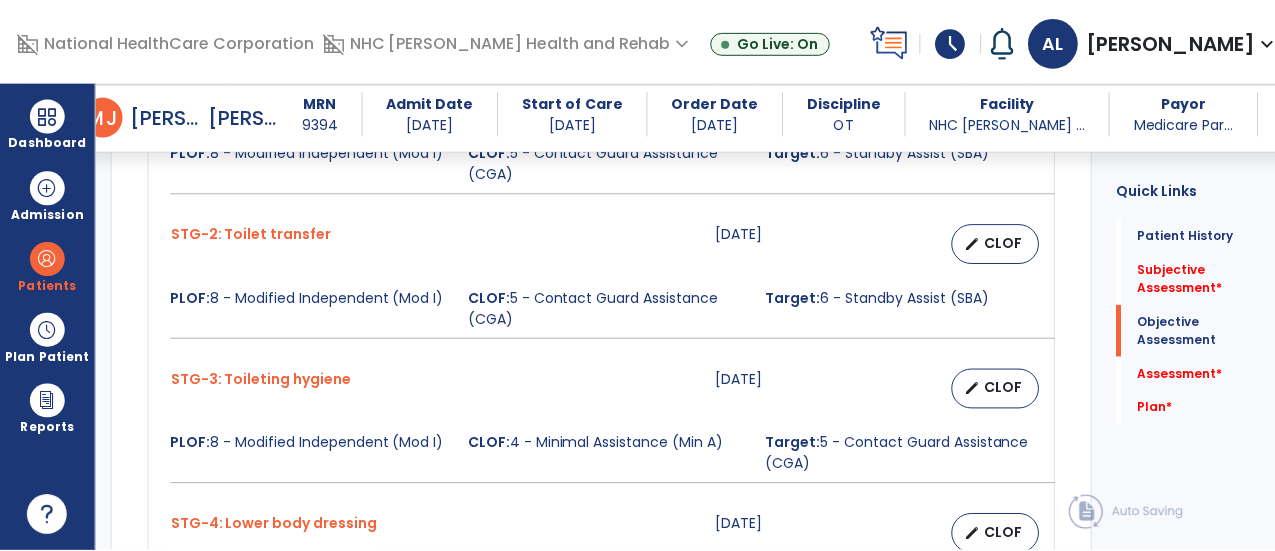 scroll, scrollTop: 1100, scrollLeft: 0, axis: vertical 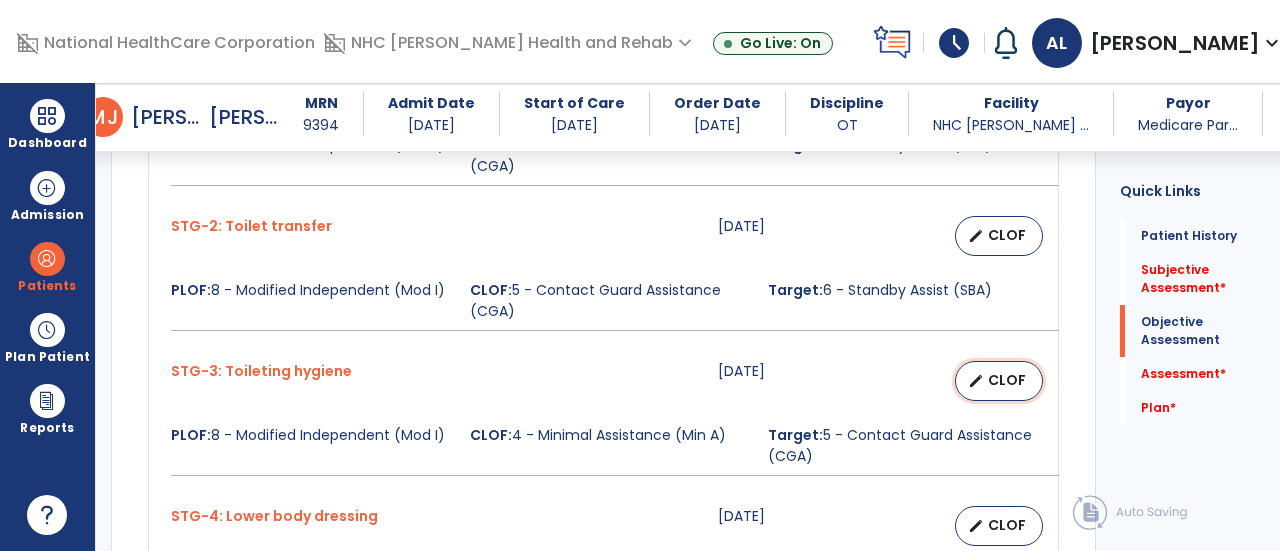 click on "CLOF" at bounding box center (1007, 380) 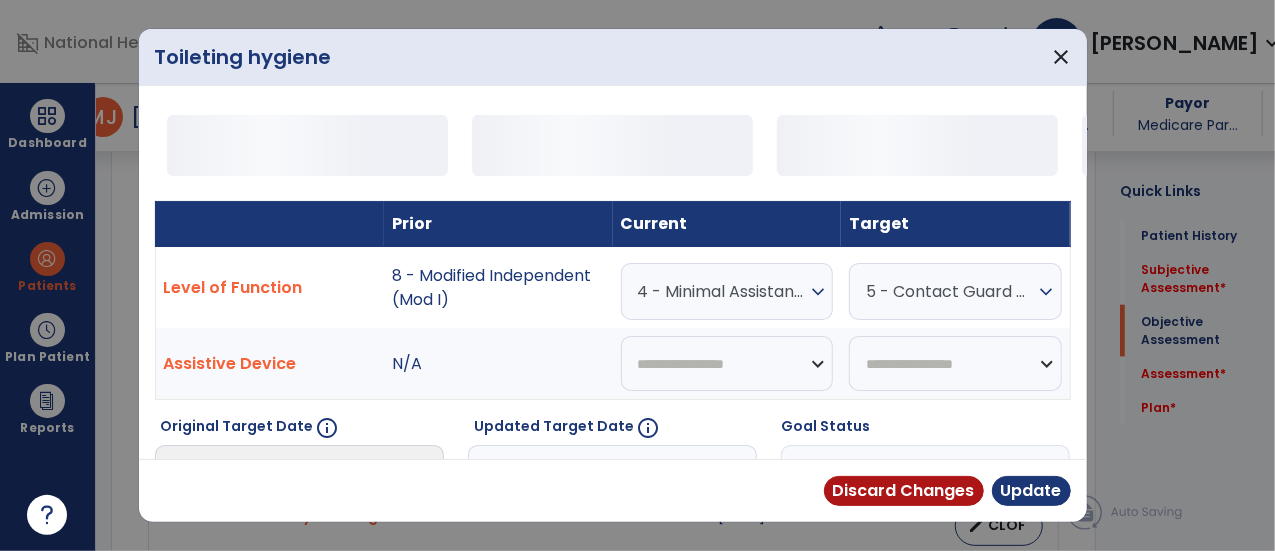 scroll, scrollTop: 1100, scrollLeft: 0, axis: vertical 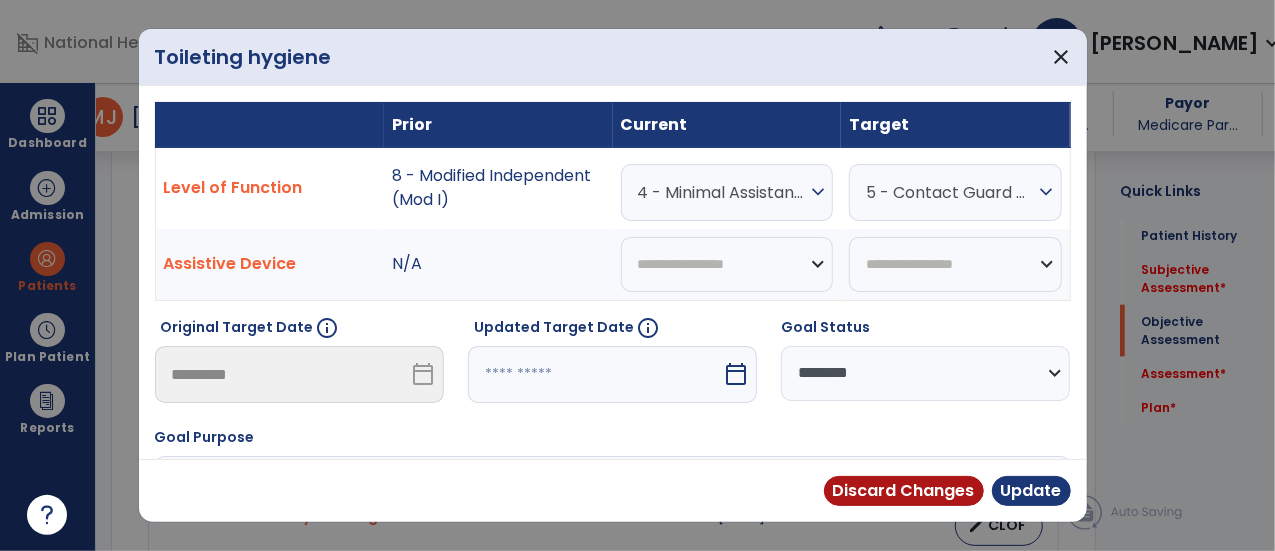 click on "calendar_today" at bounding box center (736, 374) 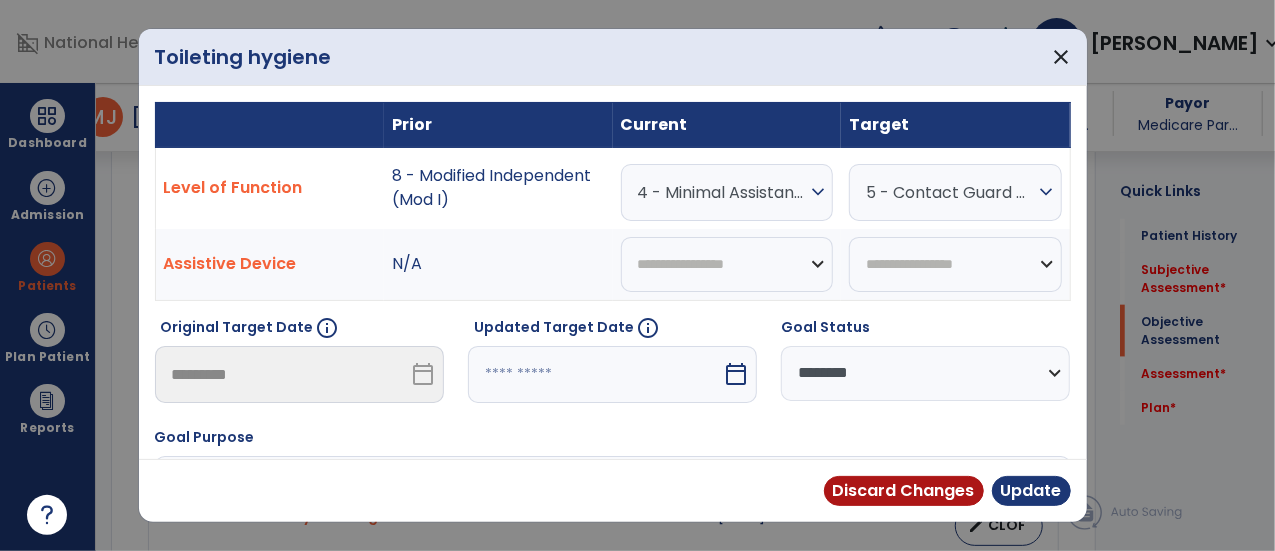 select on "*" 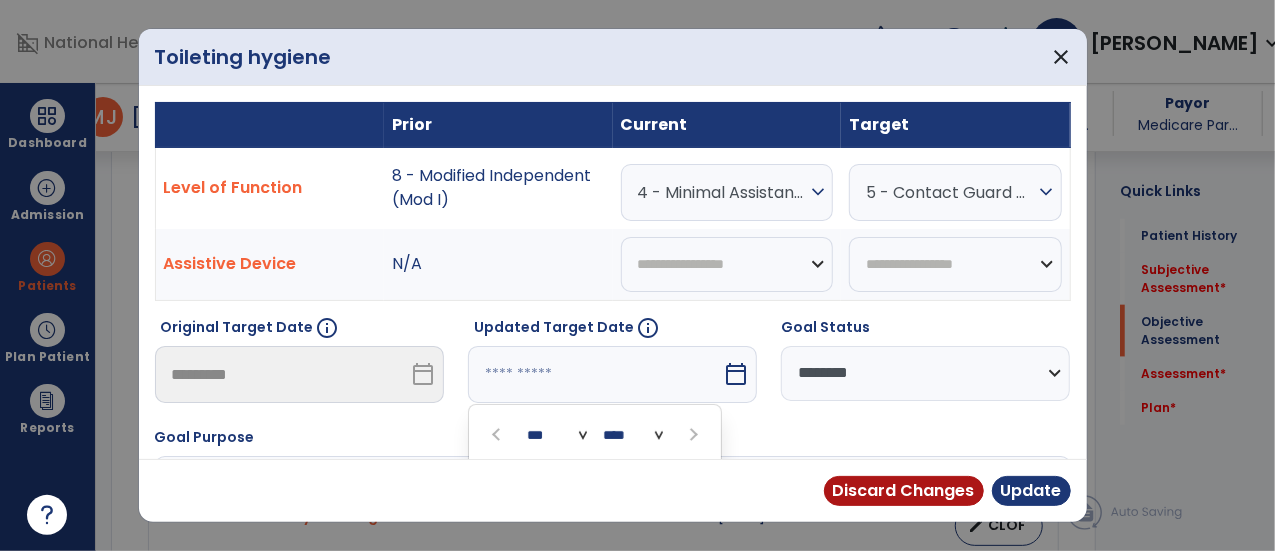 scroll, scrollTop: 235, scrollLeft: 0, axis: vertical 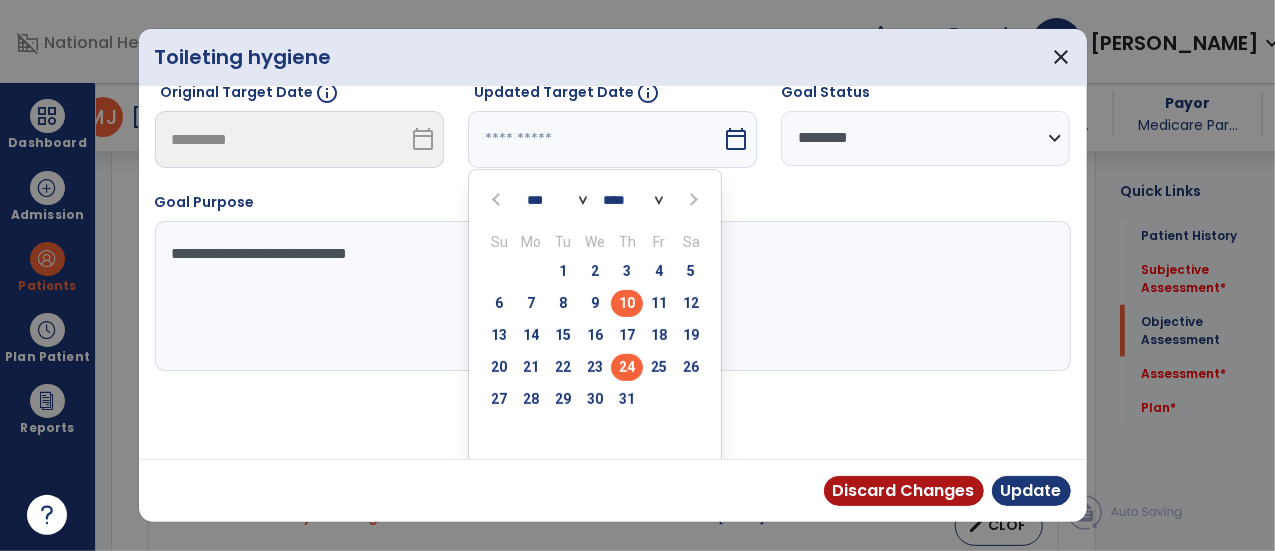 click on "24" at bounding box center [627, 367] 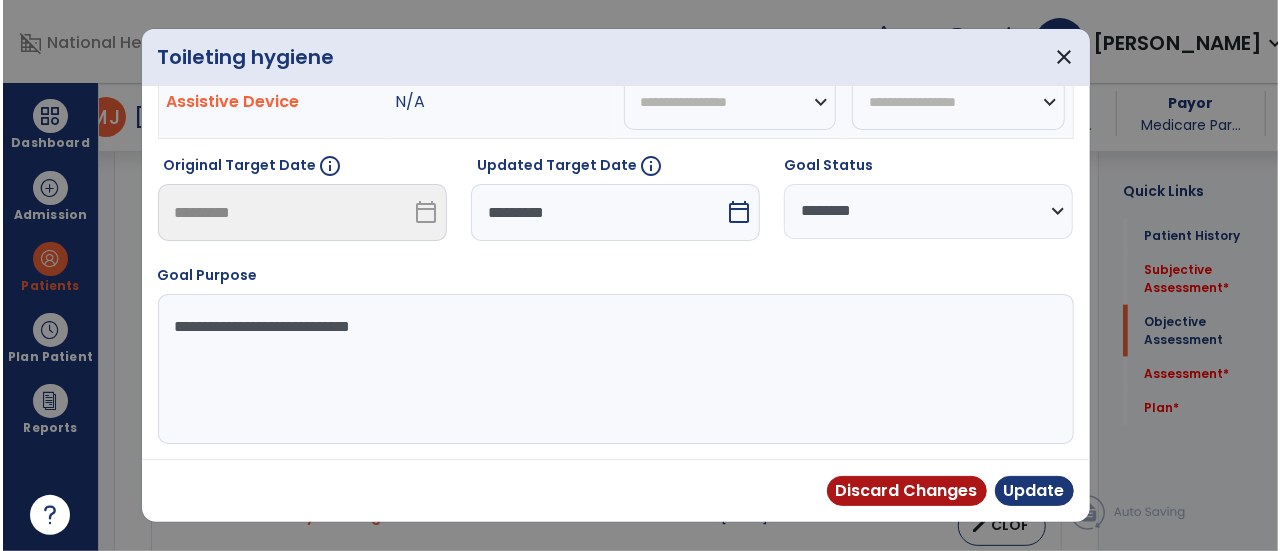 scroll, scrollTop: 157, scrollLeft: 0, axis: vertical 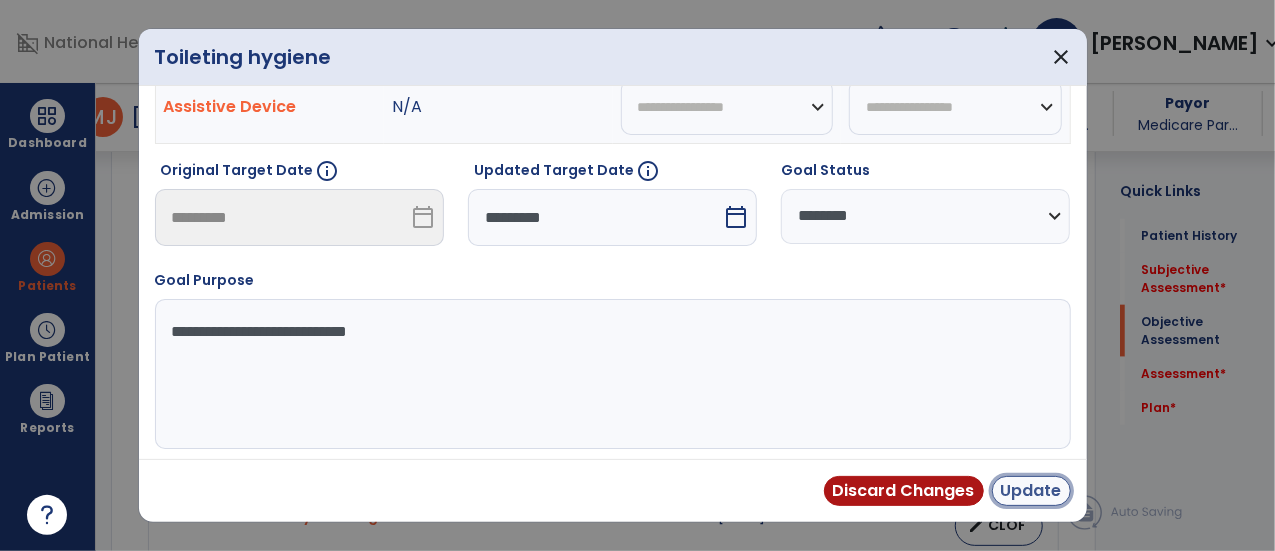 click on "Update" at bounding box center (1031, 491) 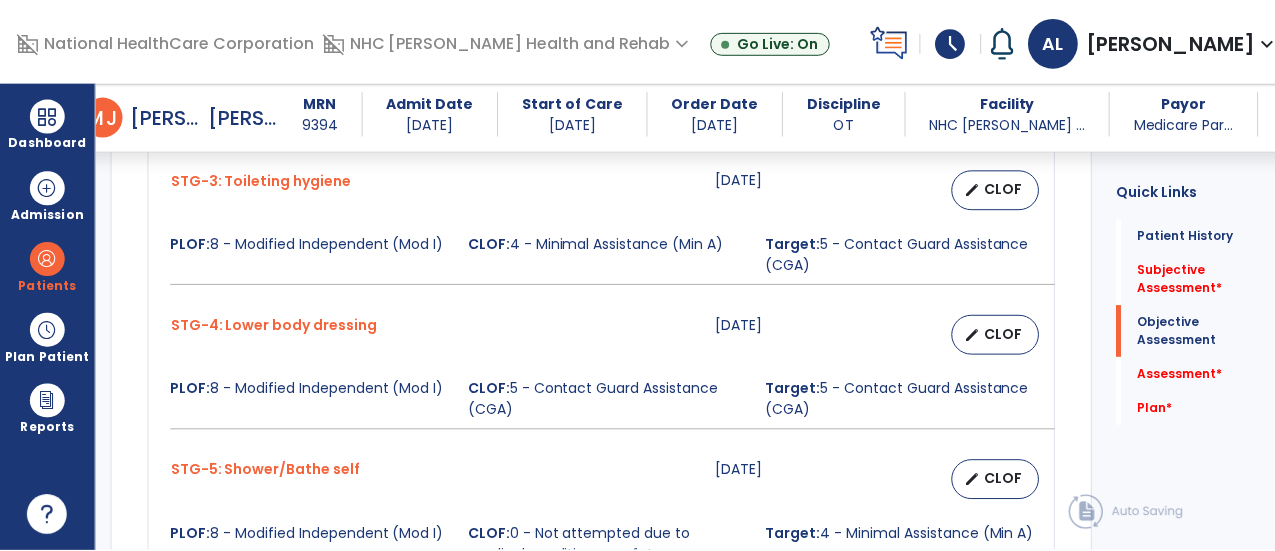 scroll, scrollTop: 1300, scrollLeft: 0, axis: vertical 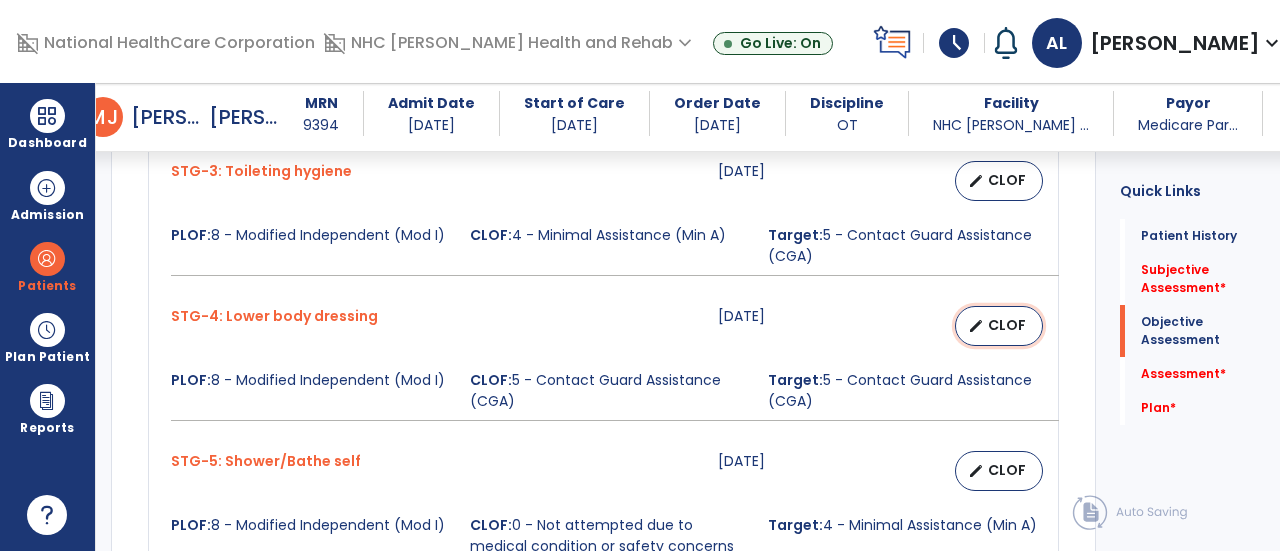 click on "CLOF" at bounding box center (1007, 325) 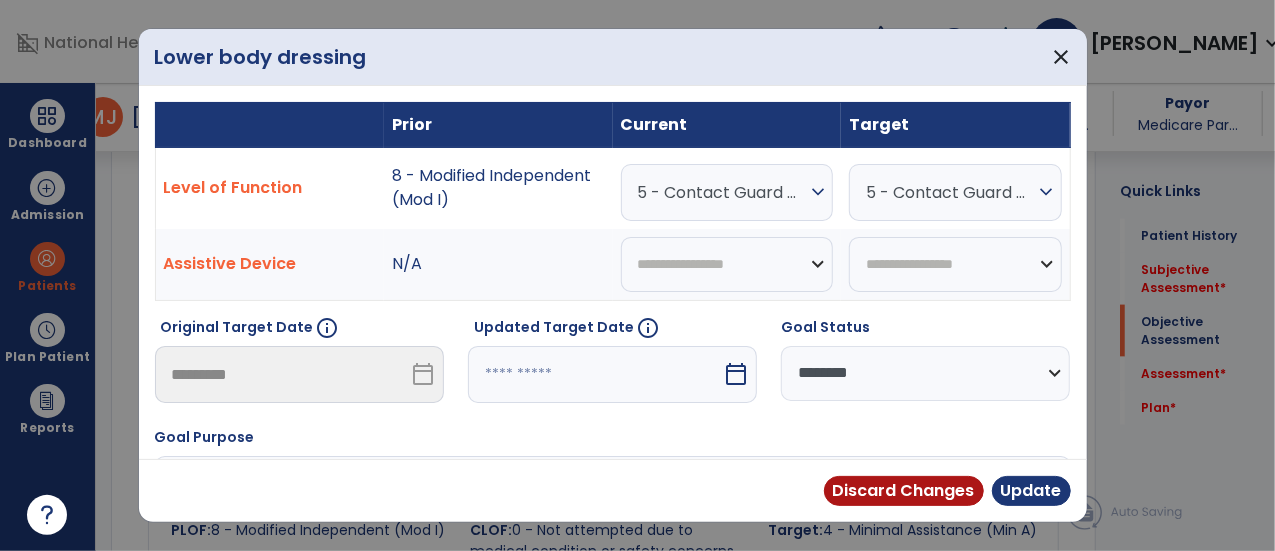scroll, scrollTop: 1300, scrollLeft: 0, axis: vertical 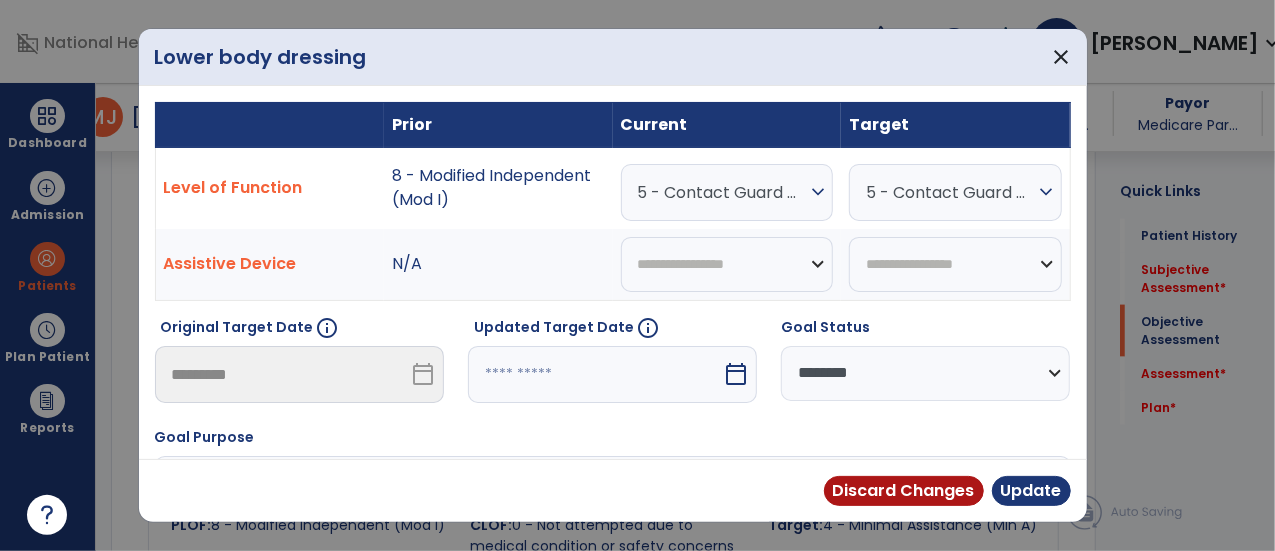 click on "5 - Contact Guard Assistance (CGA)" at bounding box center (722, 192) 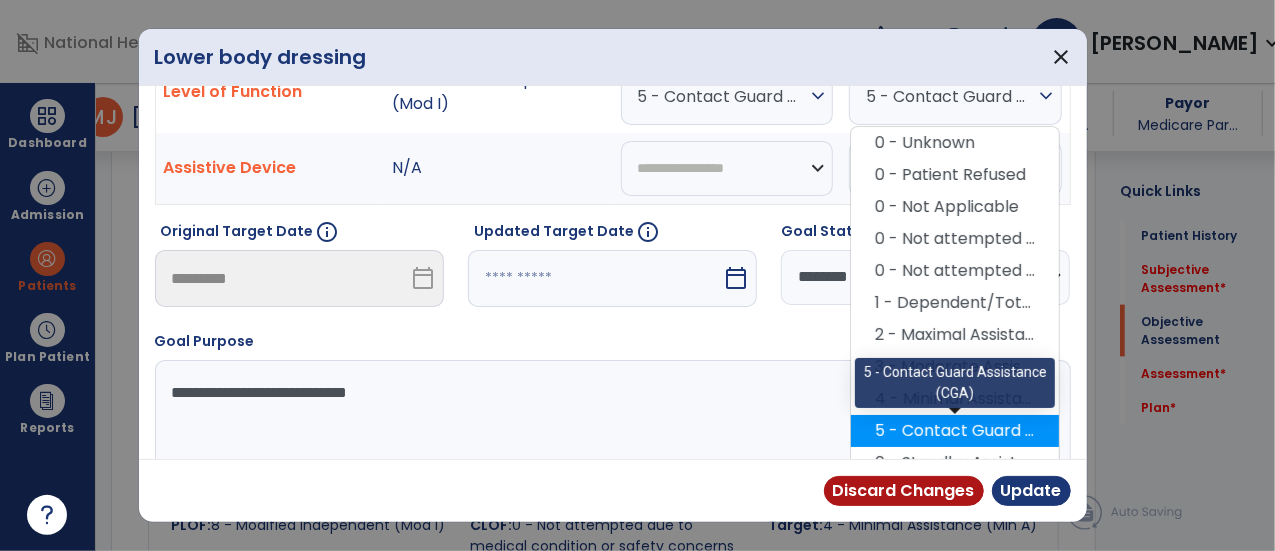 scroll, scrollTop: 100, scrollLeft: 0, axis: vertical 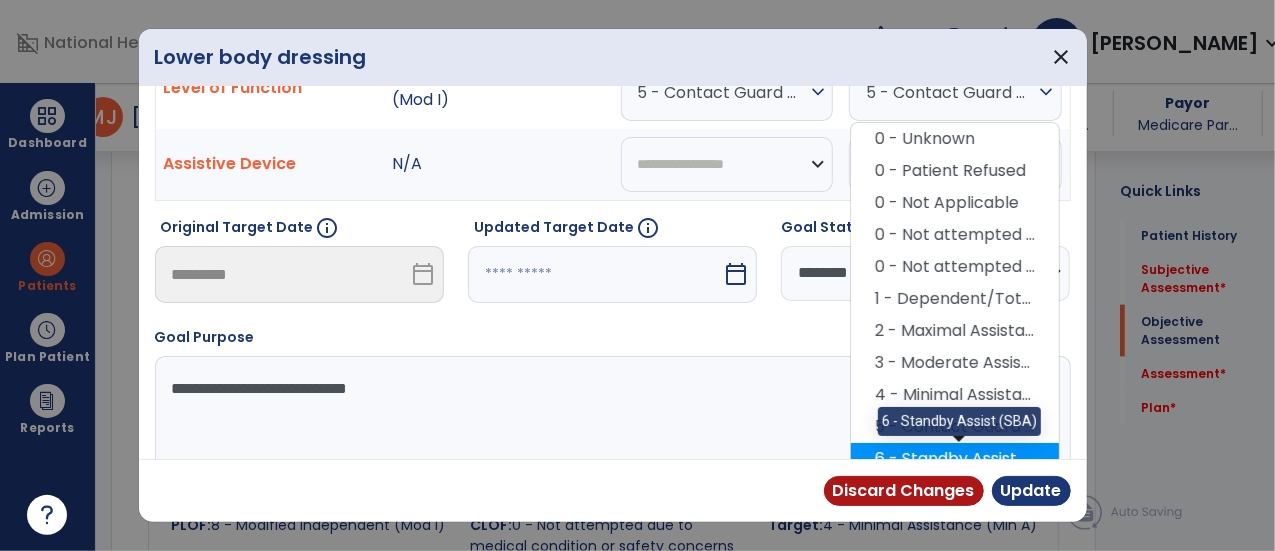 click on "6 - Standby Assist (SBA)" at bounding box center (955, 459) 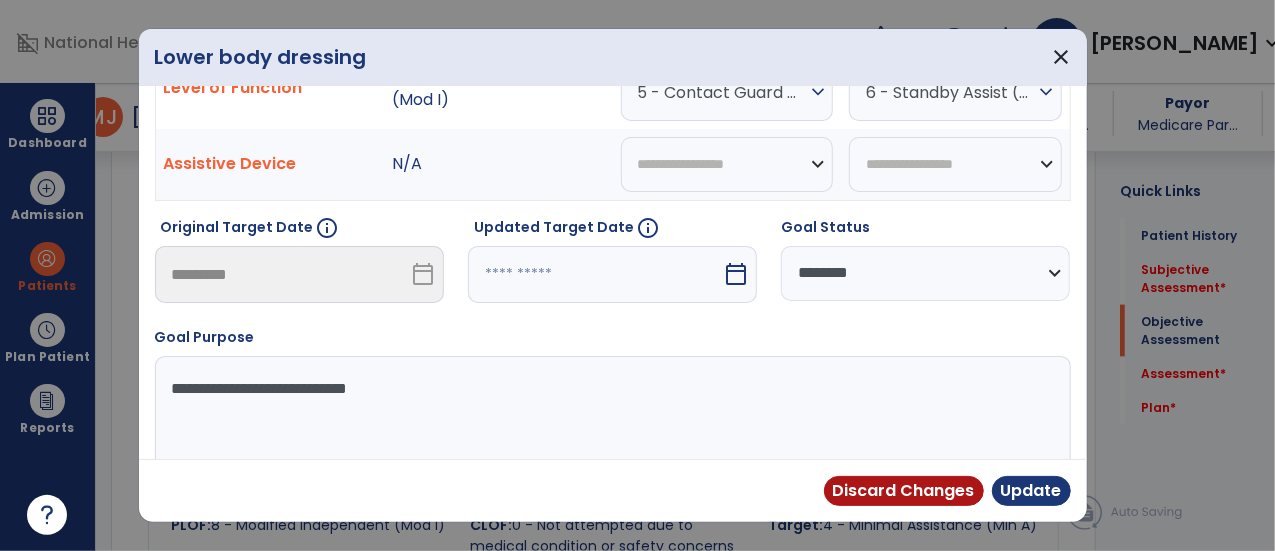click on "calendar_today" at bounding box center [736, 274] 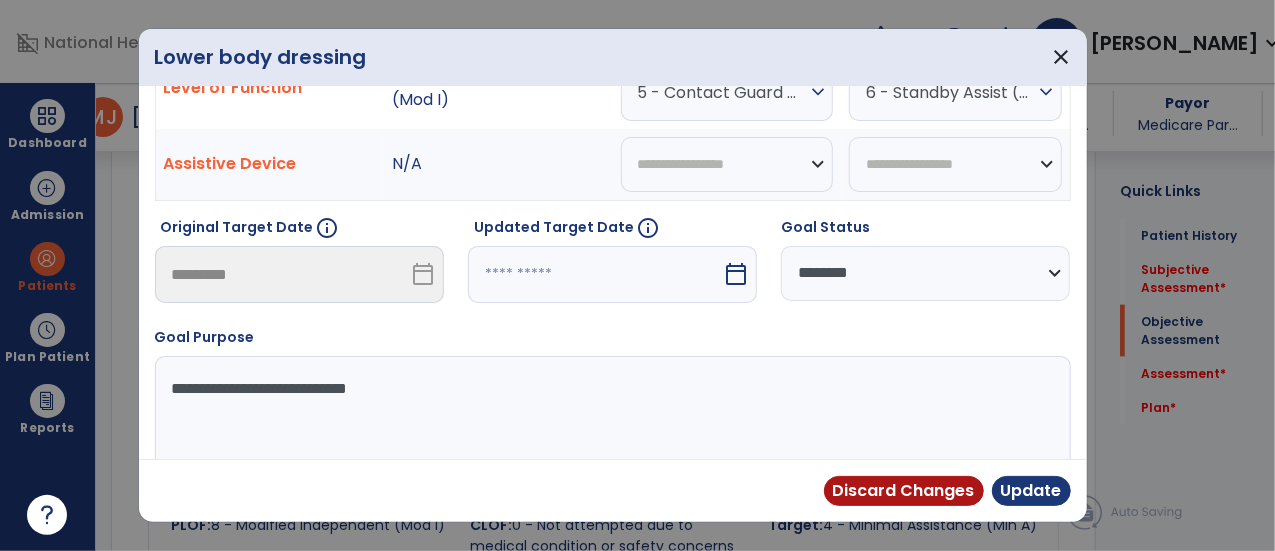 select on "*" 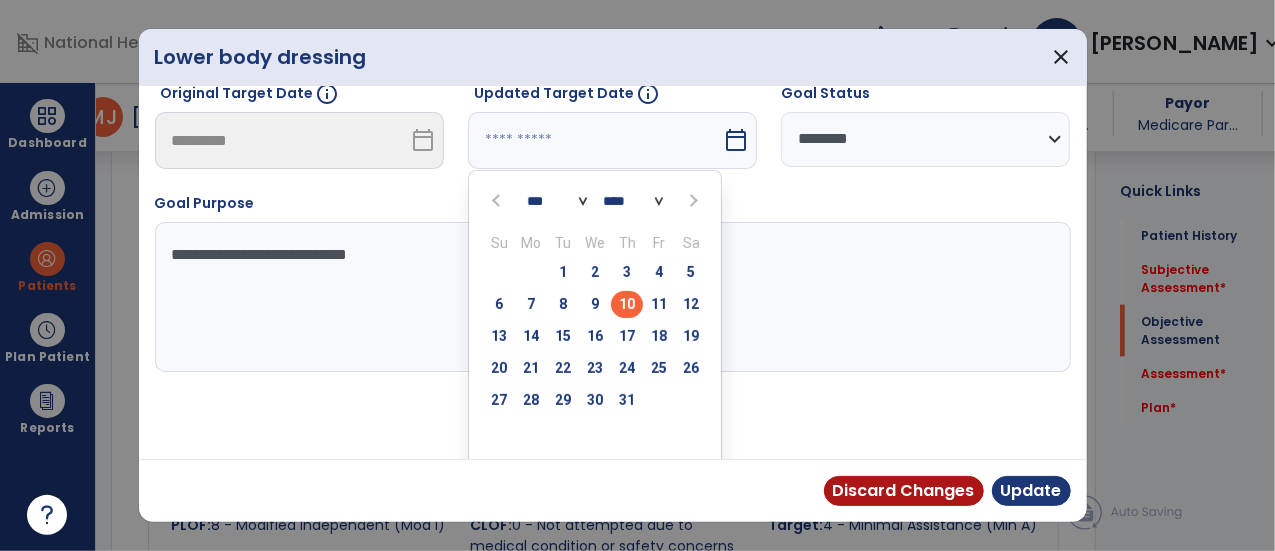 click on "24" at bounding box center (627, 368) 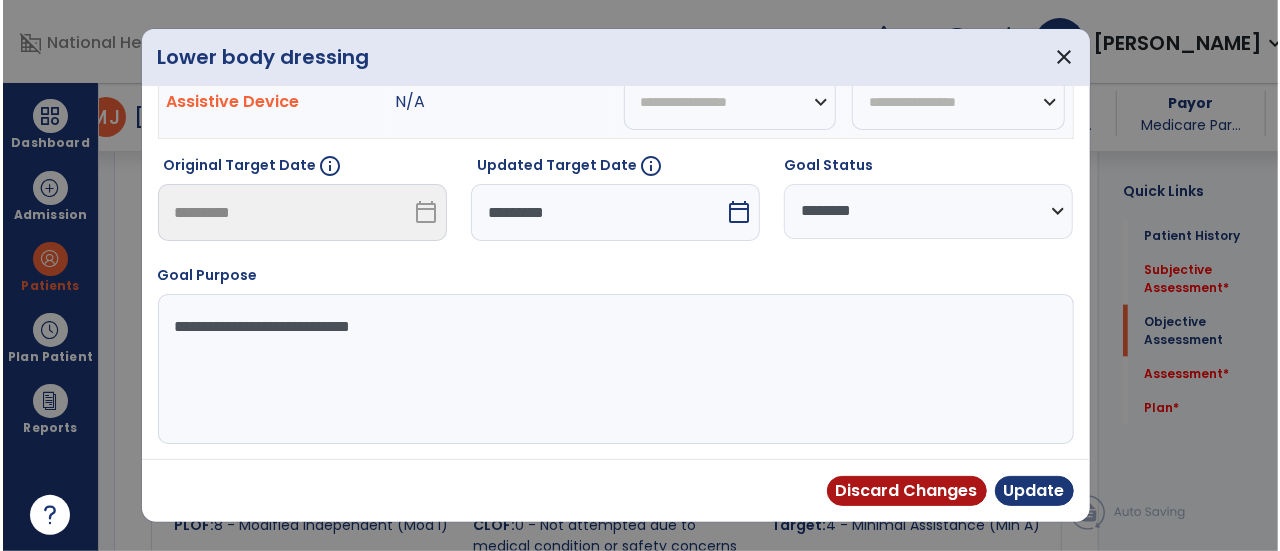 scroll, scrollTop: 157, scrollLeft: 0, axis: vertical 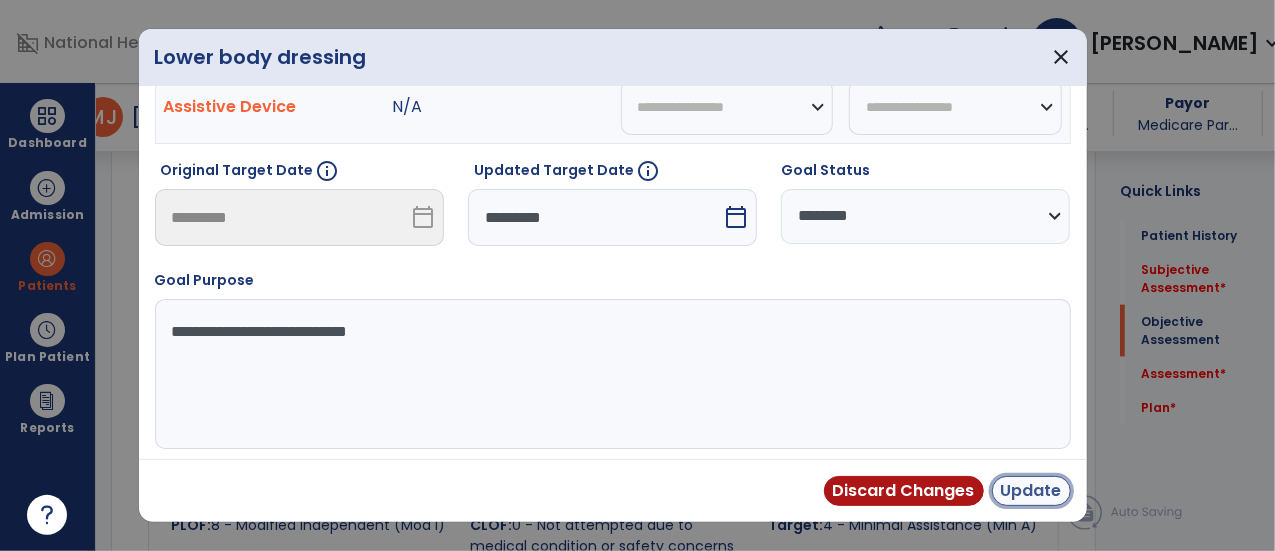 click on "Update" at bounding box center (1031, 491) 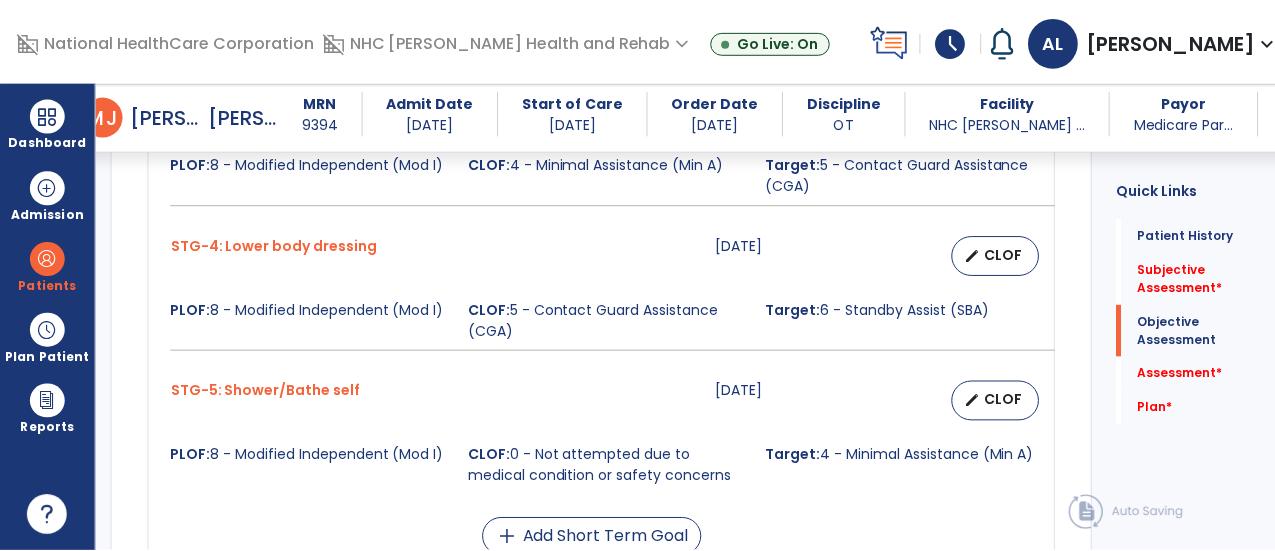 scroll, scrollTop: 1400, scrollLeft: 0, axis: vertical 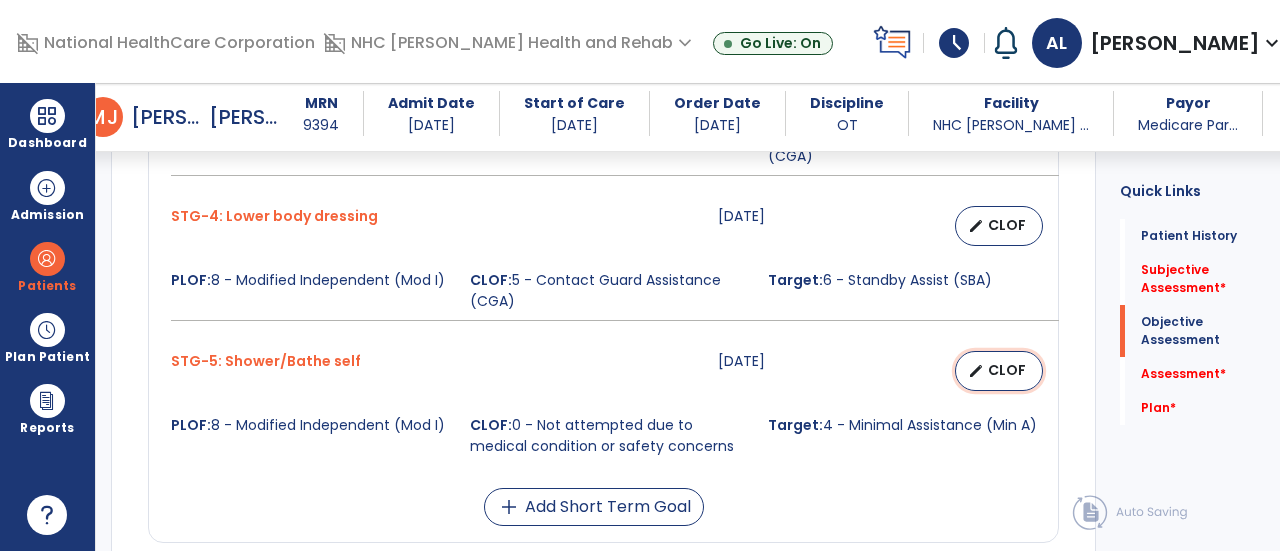 click on "CLOF" at bounding box center [1007, 370] 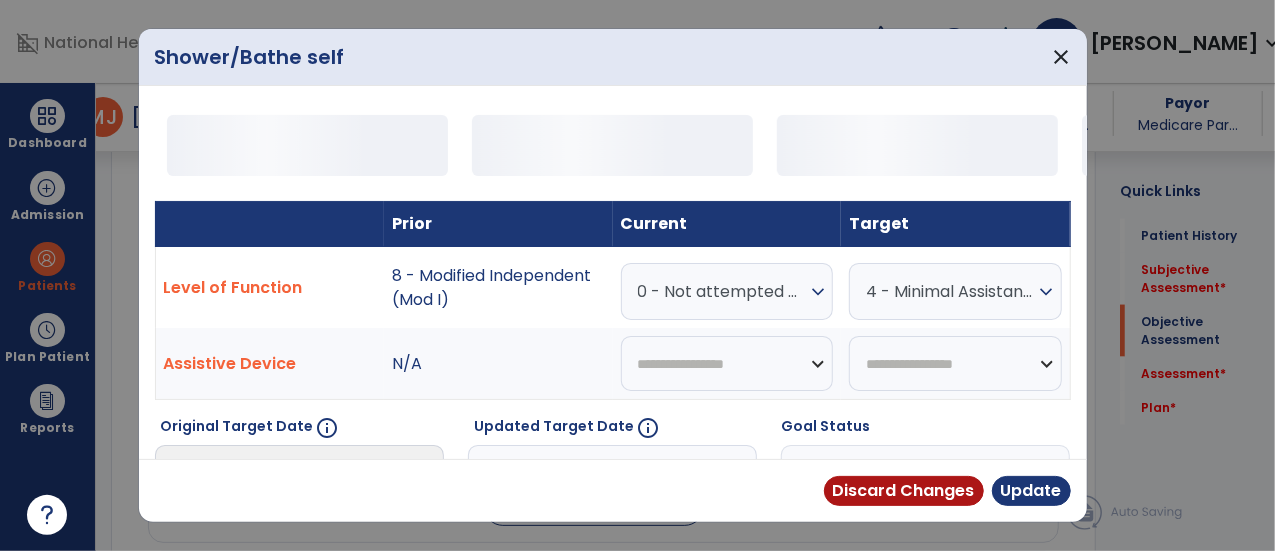 scroll, scrollTop: 1400, scrollLeft: 0, axis: vertical 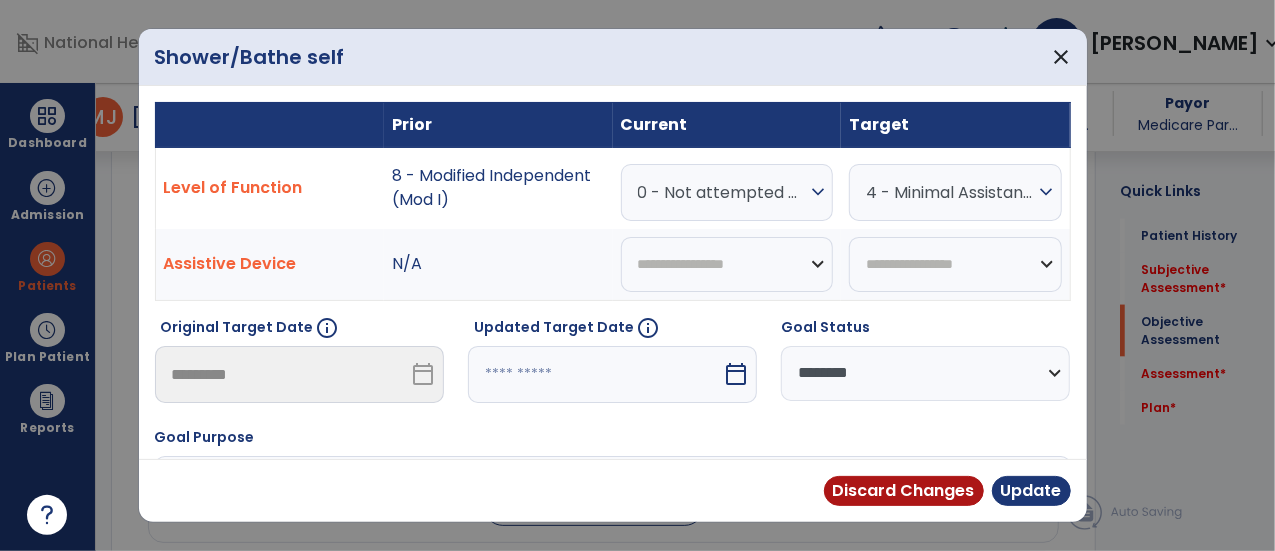 click on "calendar_today" at bounding box center [736, 374] 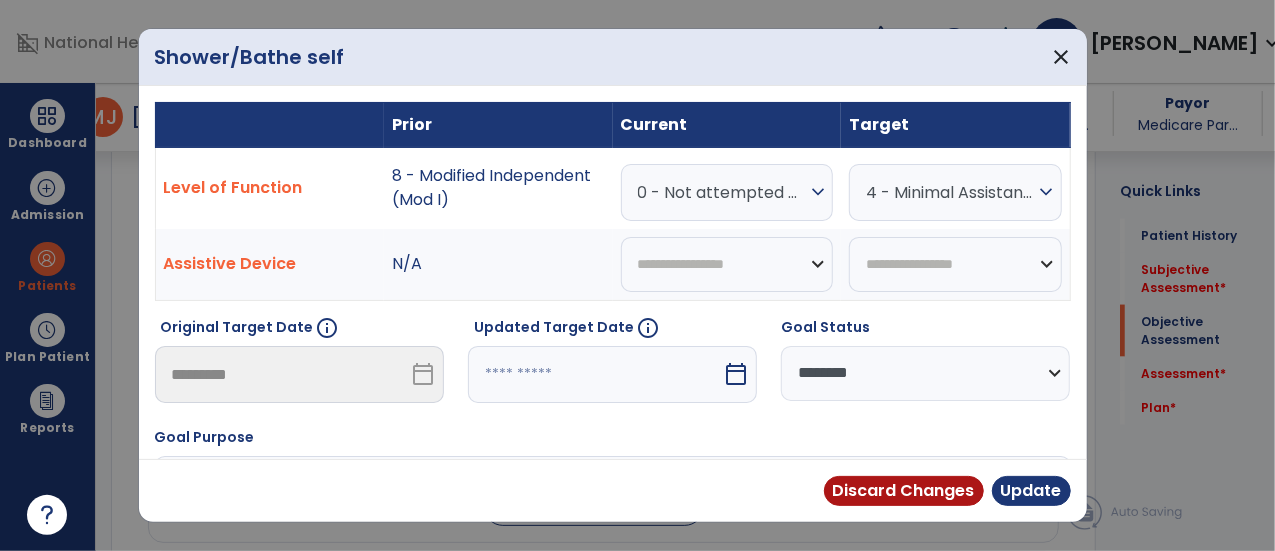 select on "*" 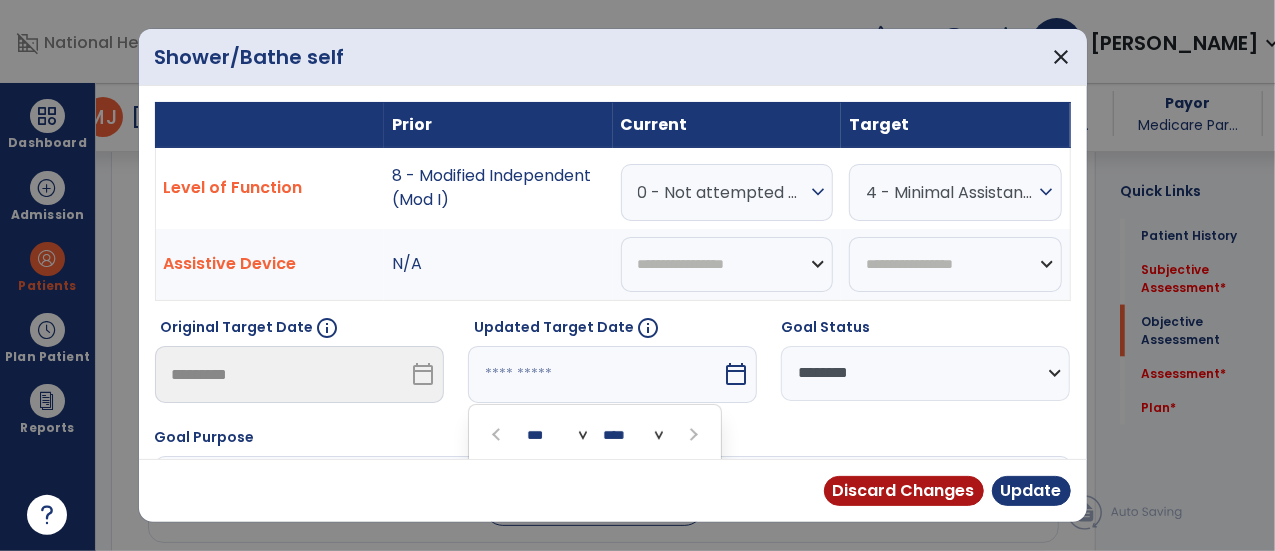 scroll, scrollTop: 235, scrollLeft: 0, axis: vertical 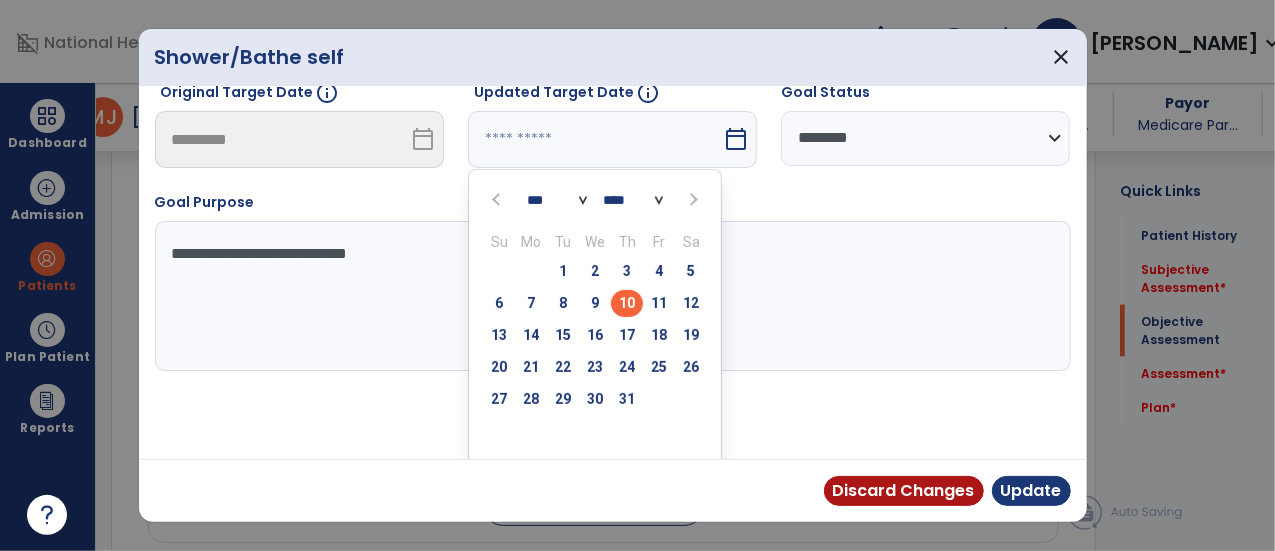 click on "24" at bounding box center [627, 367] 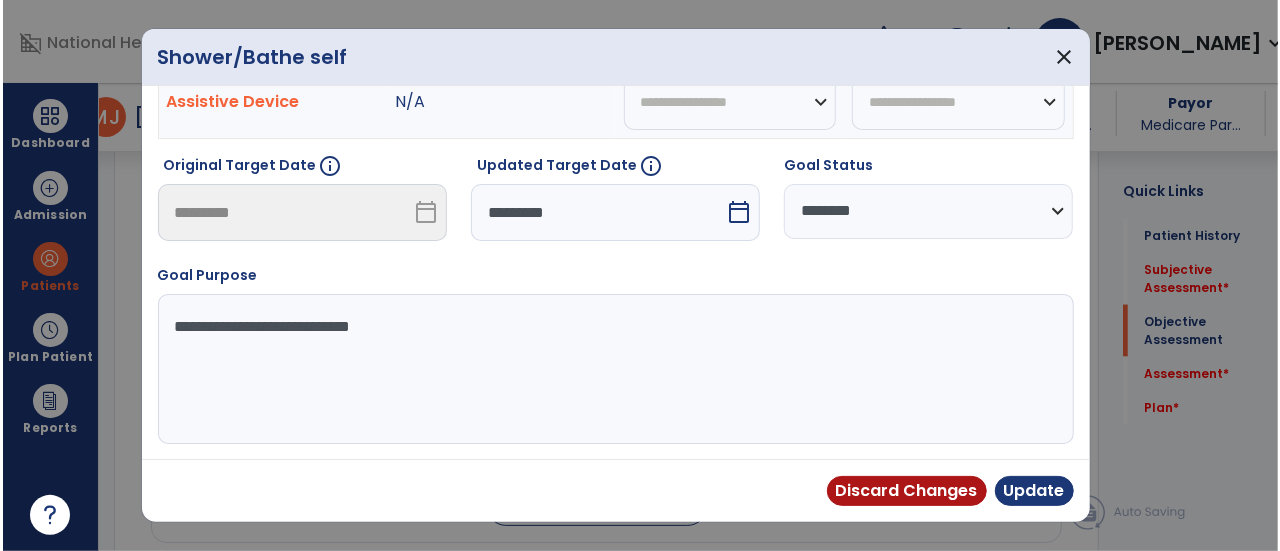 scroll, scrollTop: 157, scrollLeft: 0, axis: vertical 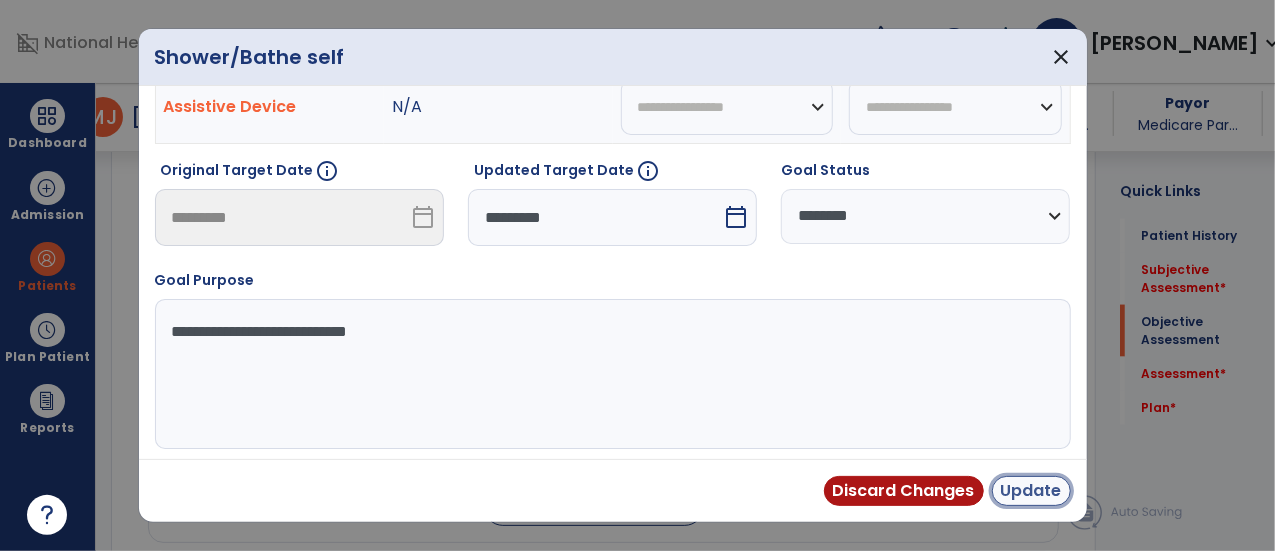 click on "Update" at bounding box center (1031, 491) 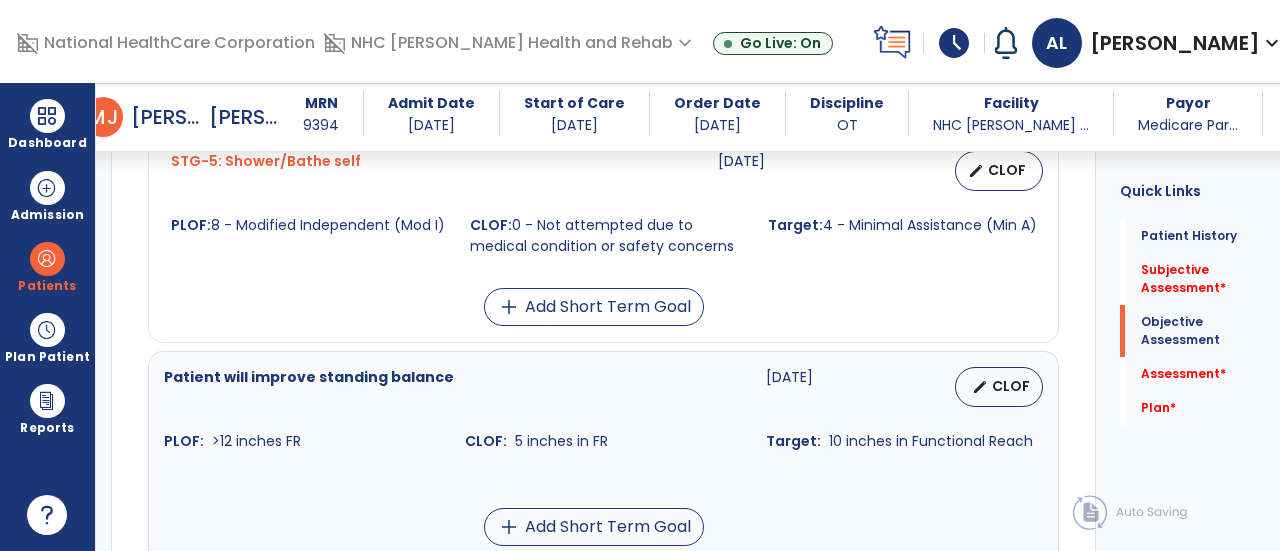scroll, scrollTop: 1700, scrollLeft: 0, axis: vertical 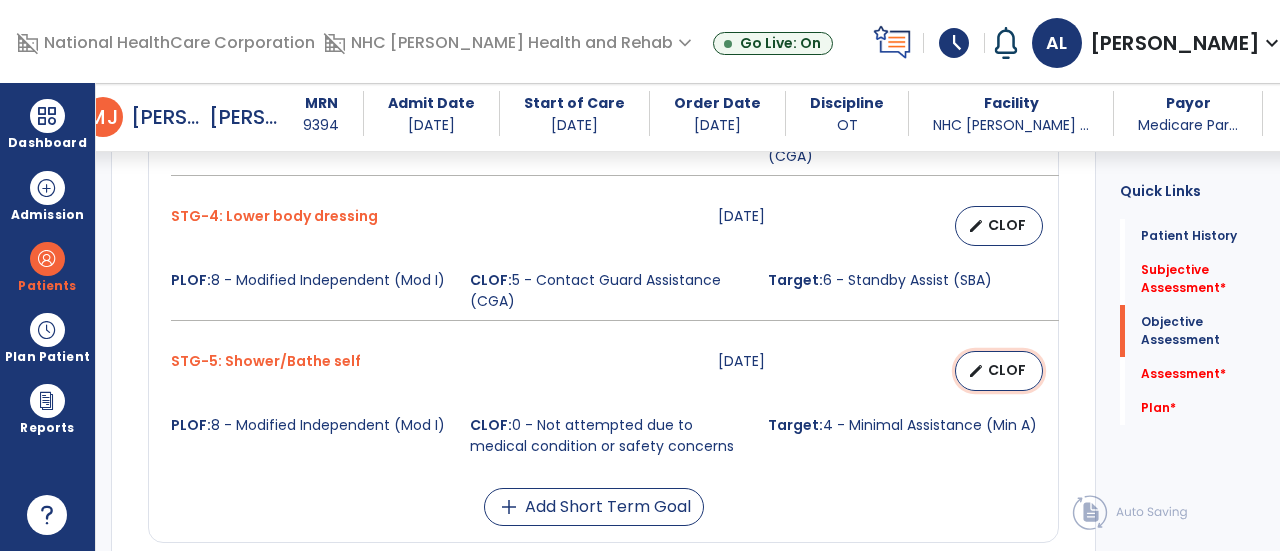 click on "CLOF" at bounding box center (1007, 370) 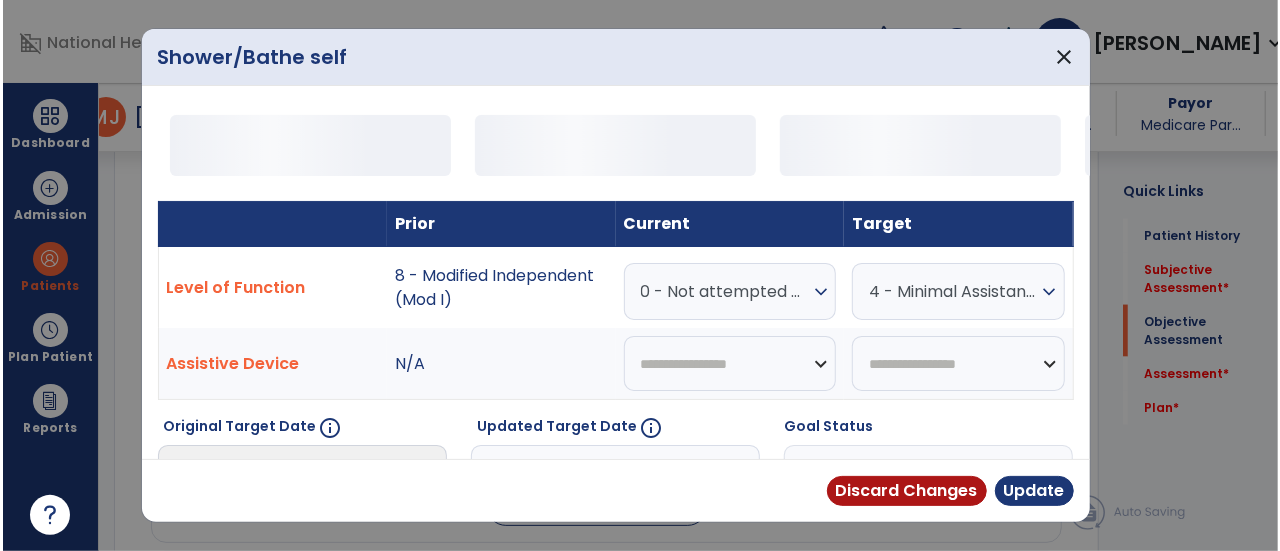 scroll, scrollTop: 1400, scrollLeft: 0, axis: vertical 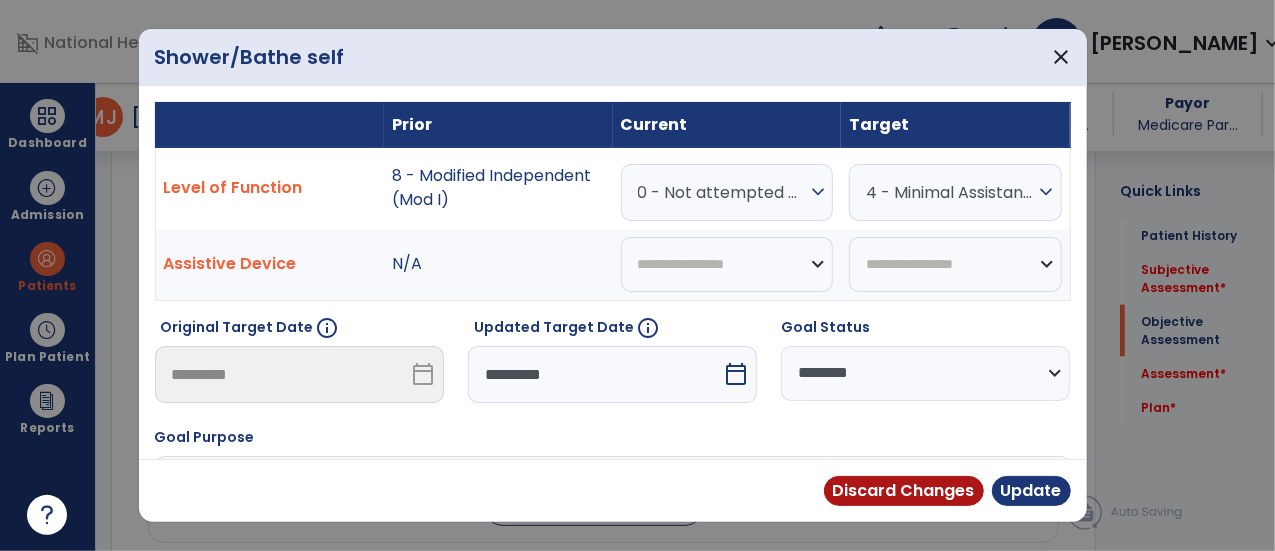 click on "0 - Not attempted due to medical condition or safety concerns" at bounding box center (722, 192) 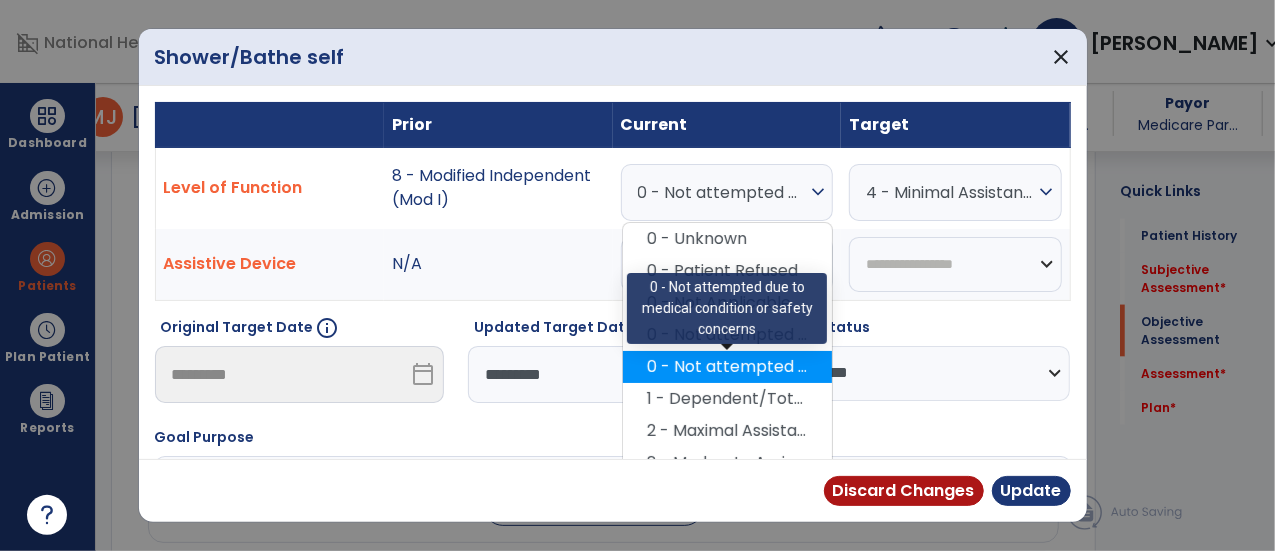 click on "0 - Not attempted due to medical condition or safety concerns" at bounding box center [727, 367] 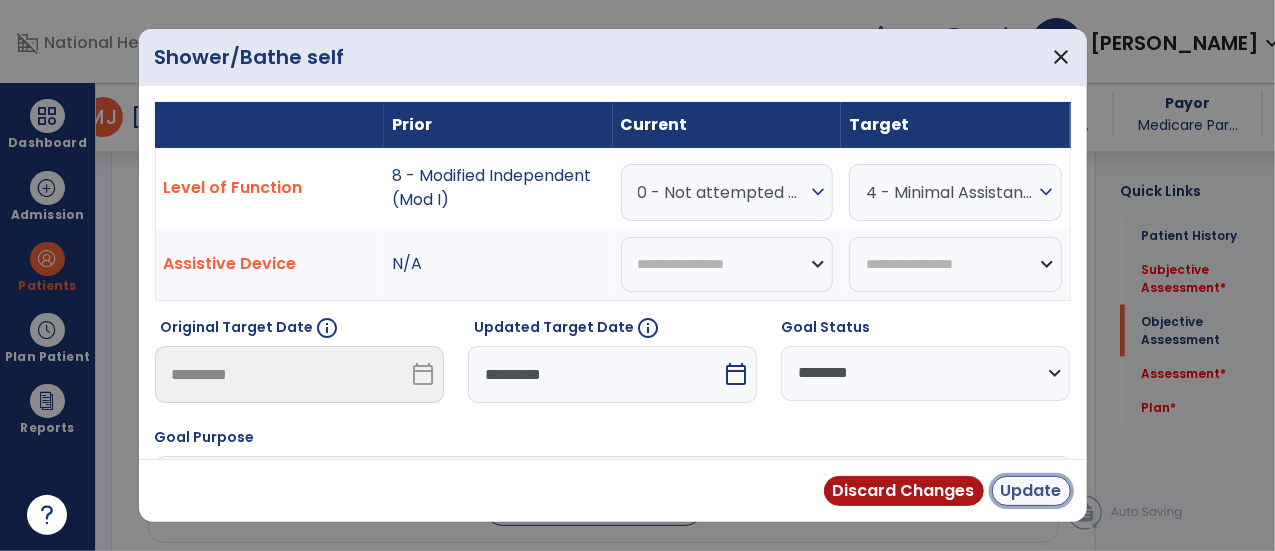 click on "Update" at bounding box center [1031, 491] 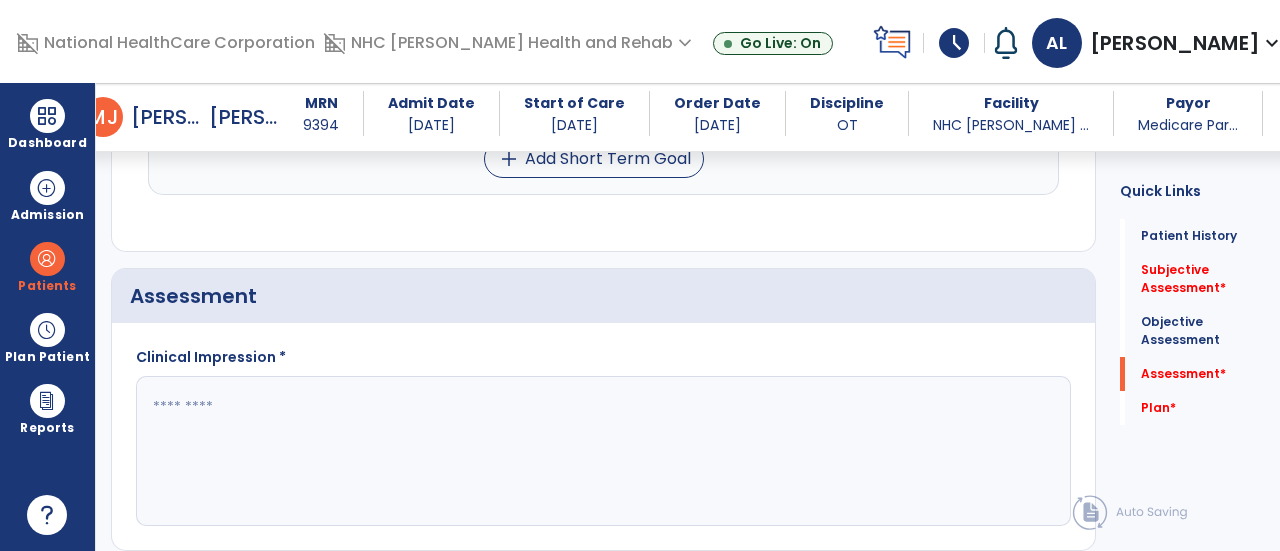 scroll, scrollTop: 2000, scrollLeft: 0, axis: vertical 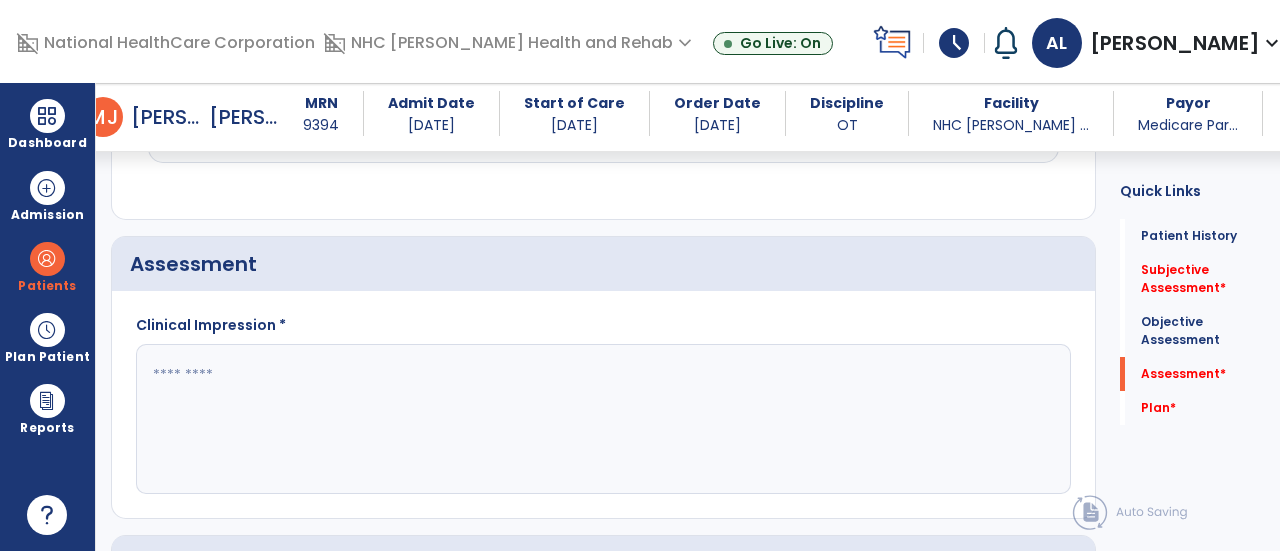 click 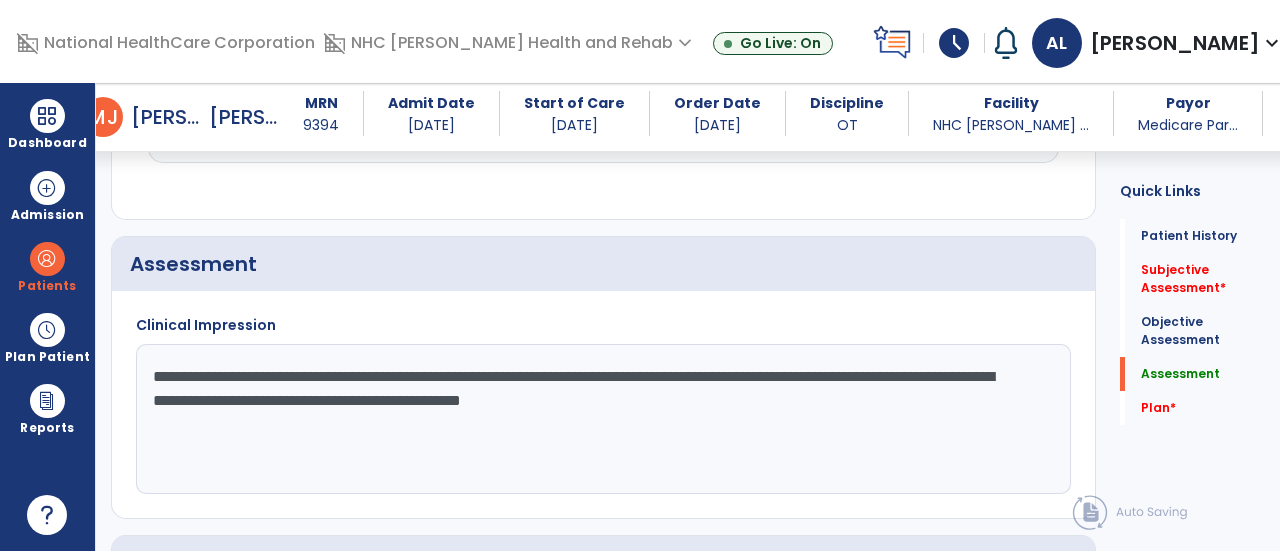 type on "**********" 